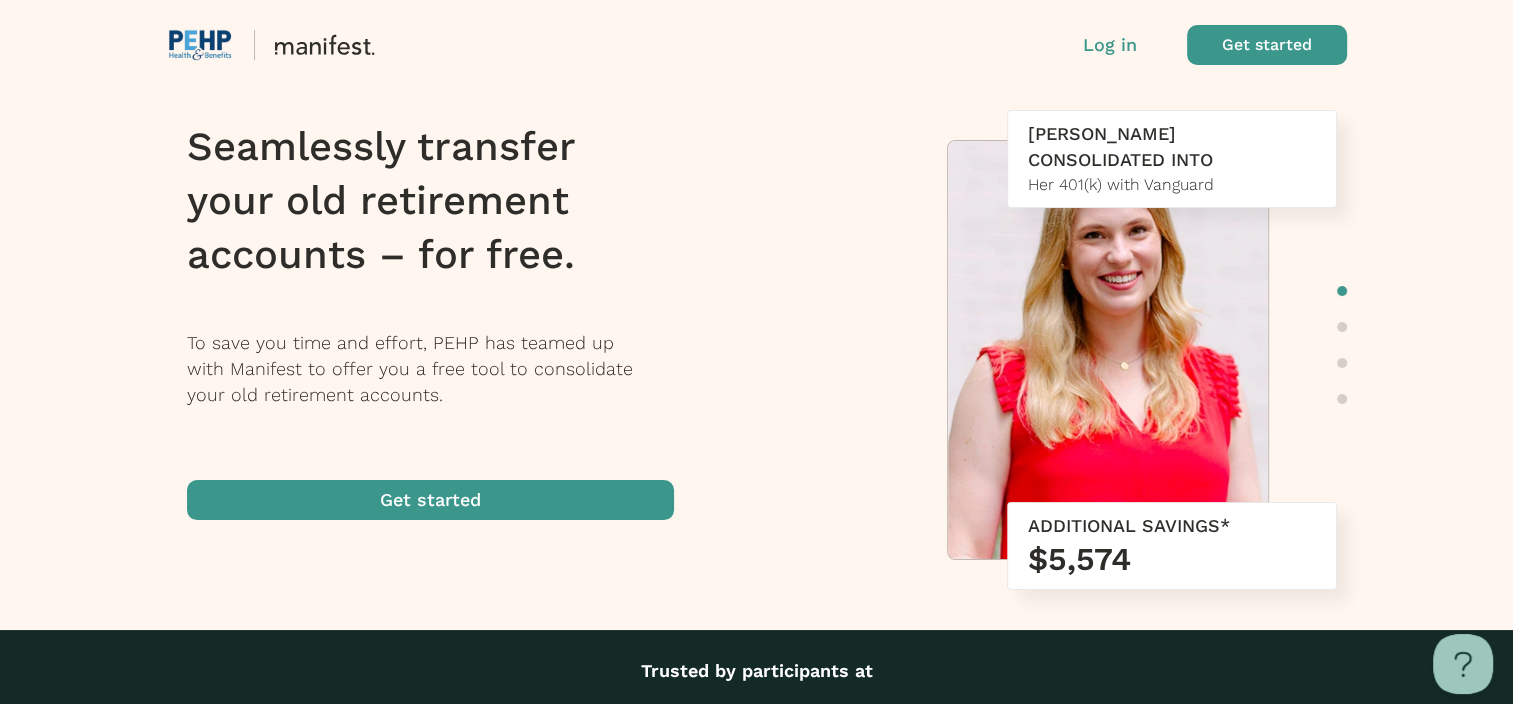 scroll, scrollTop: 0, scrollLeft: 0, axis: both 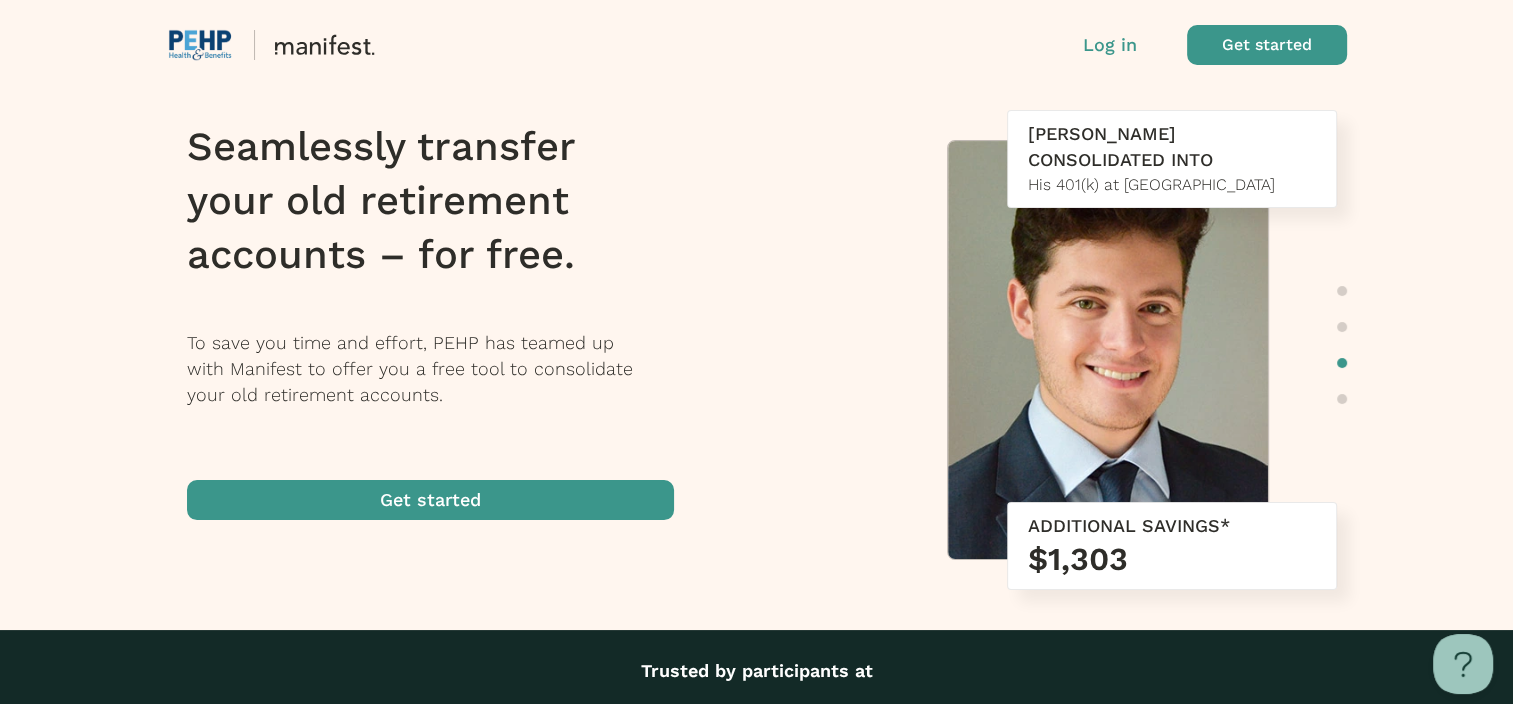 click at bounding box center [430, 500] 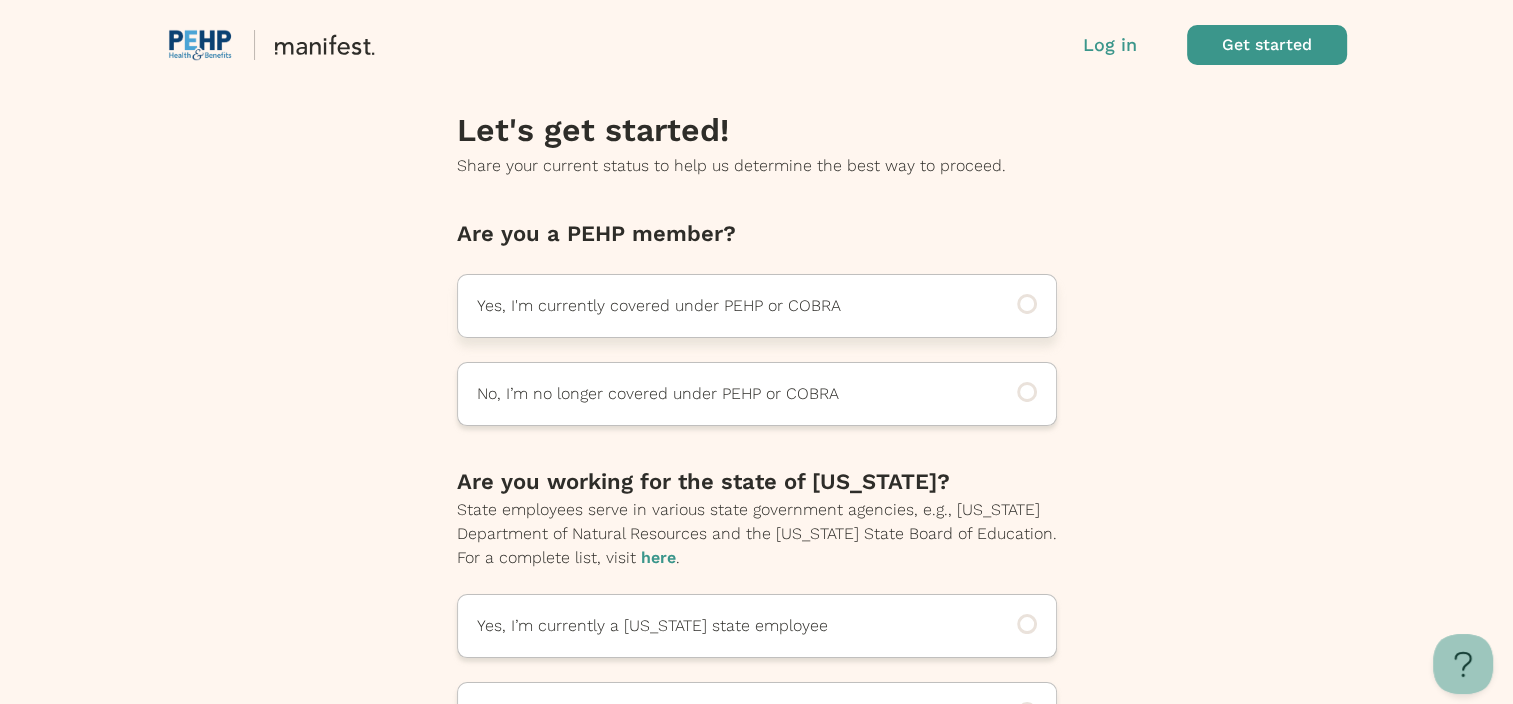 click 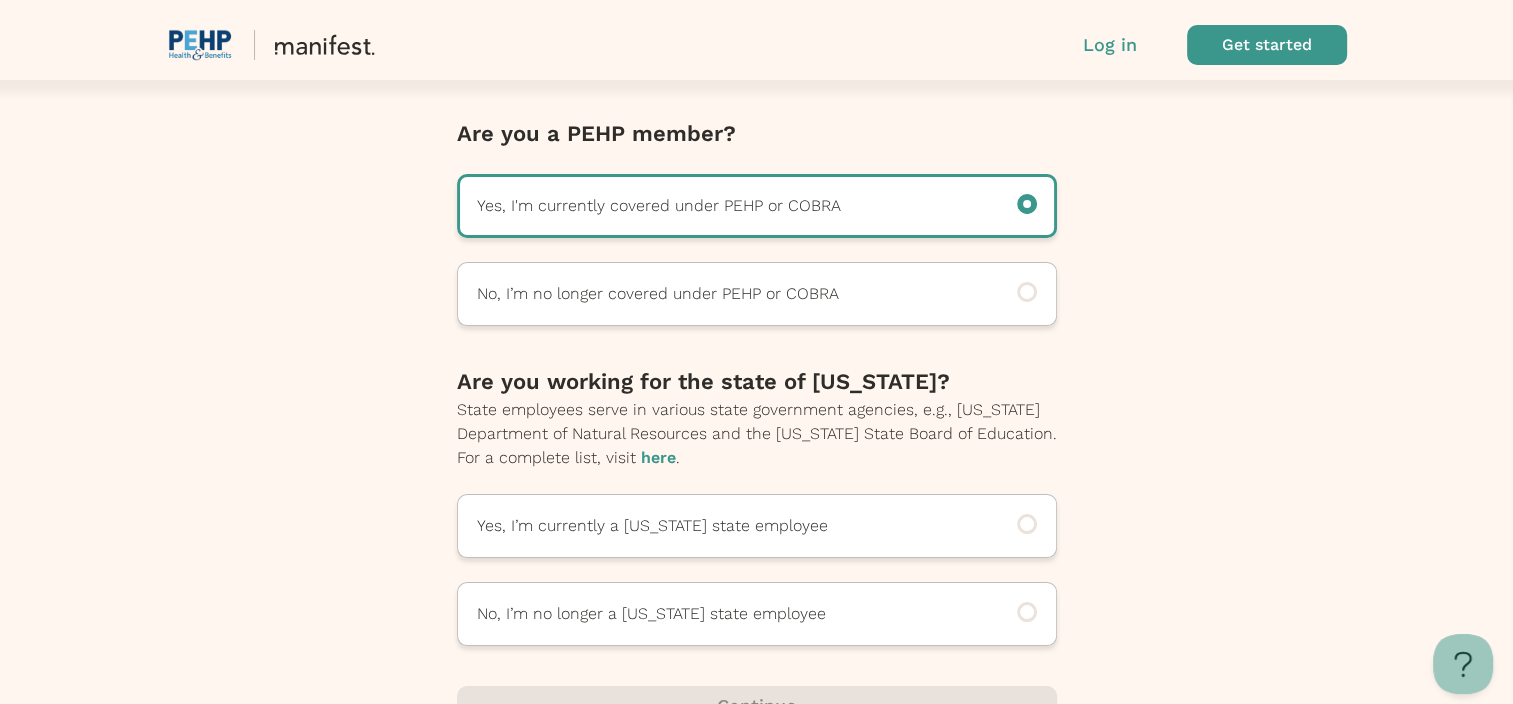 scroll, scrollTop: 182, scrollLeft: 0, axis: vertical 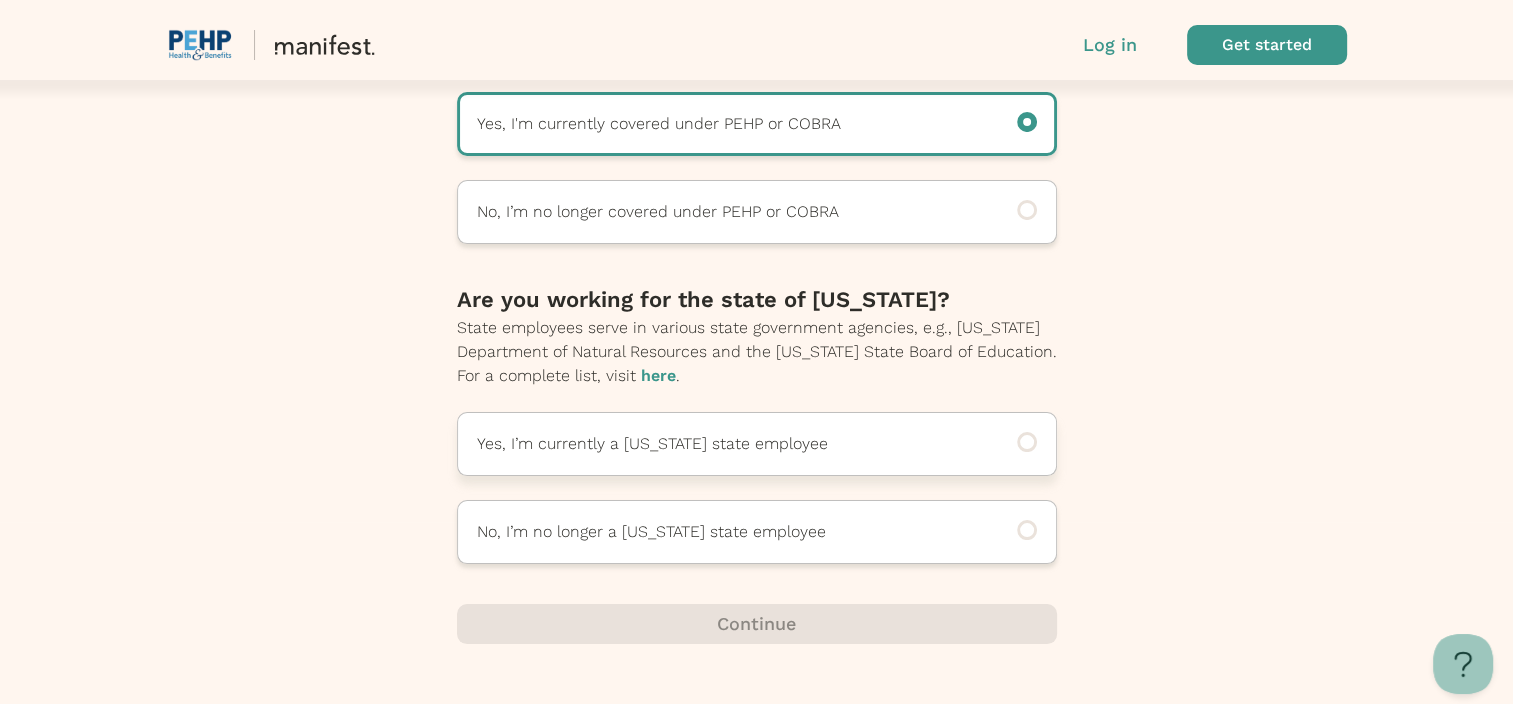 click 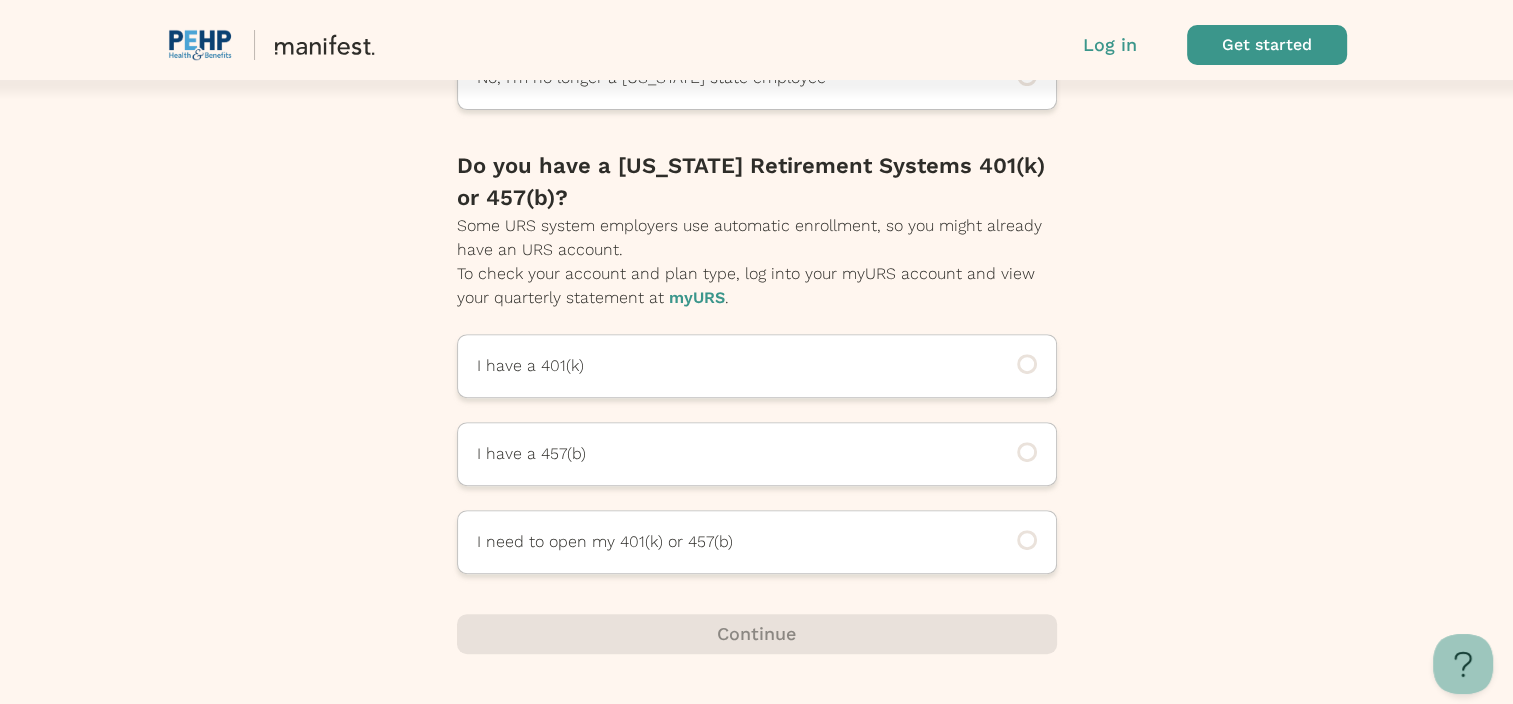 scroll, scrollTop: 646, scrollLeft: 0, axis: vertical 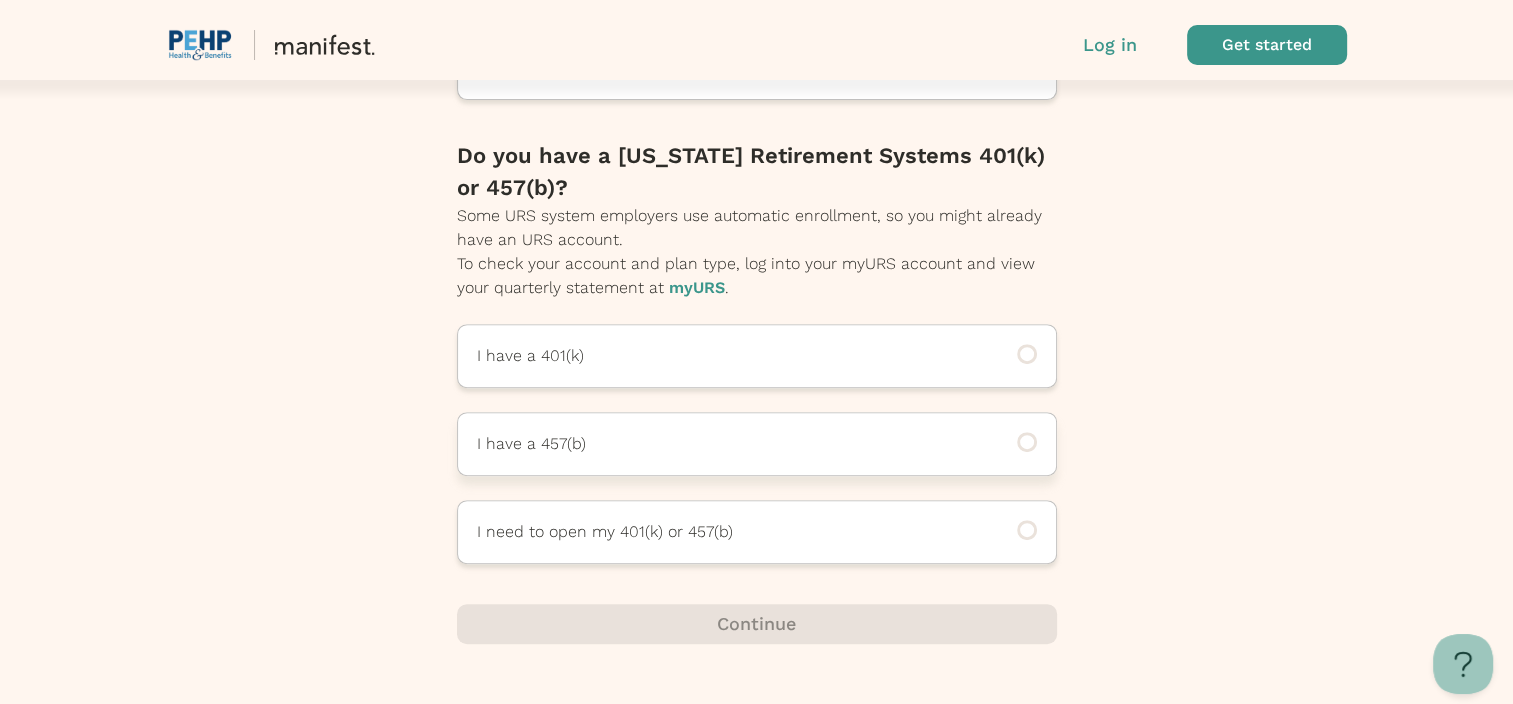 click 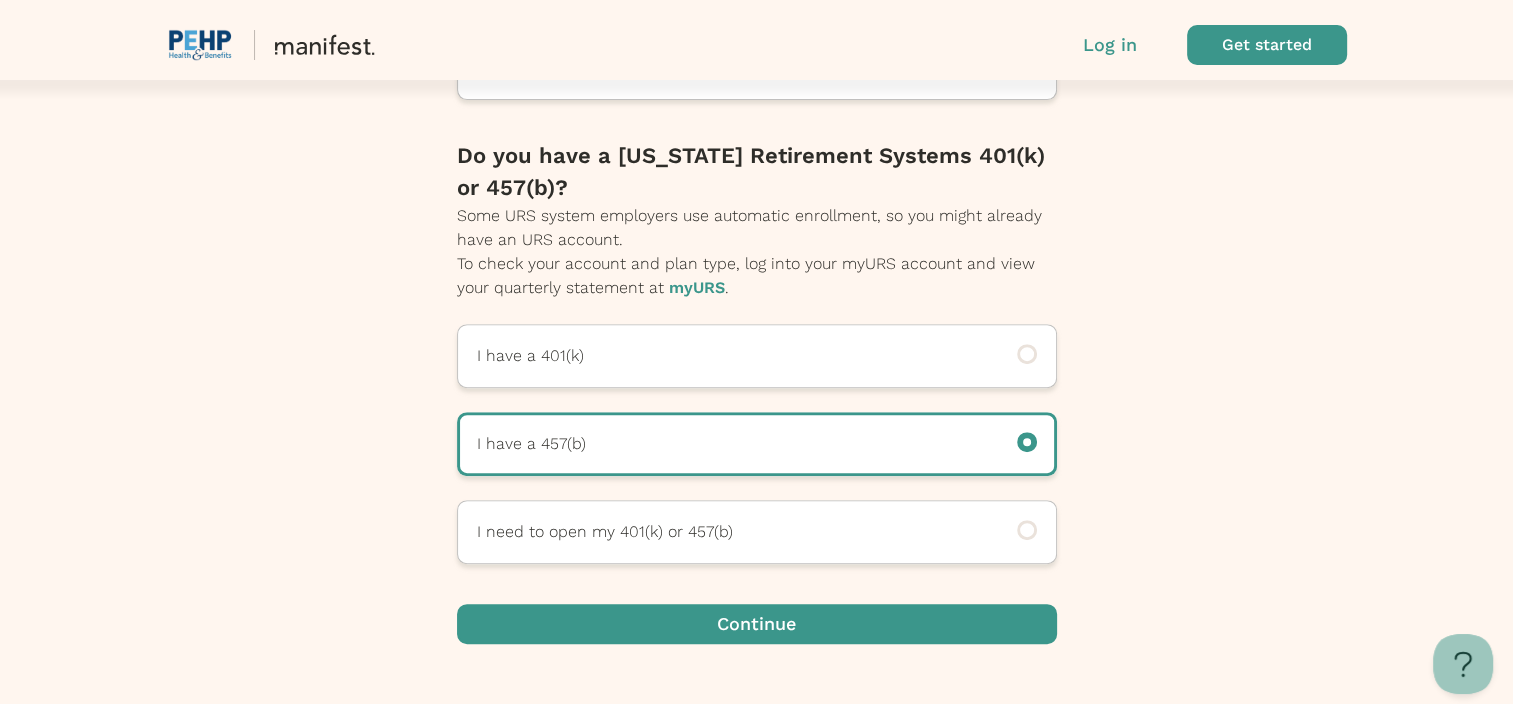 click at bounding box center (757, 624) 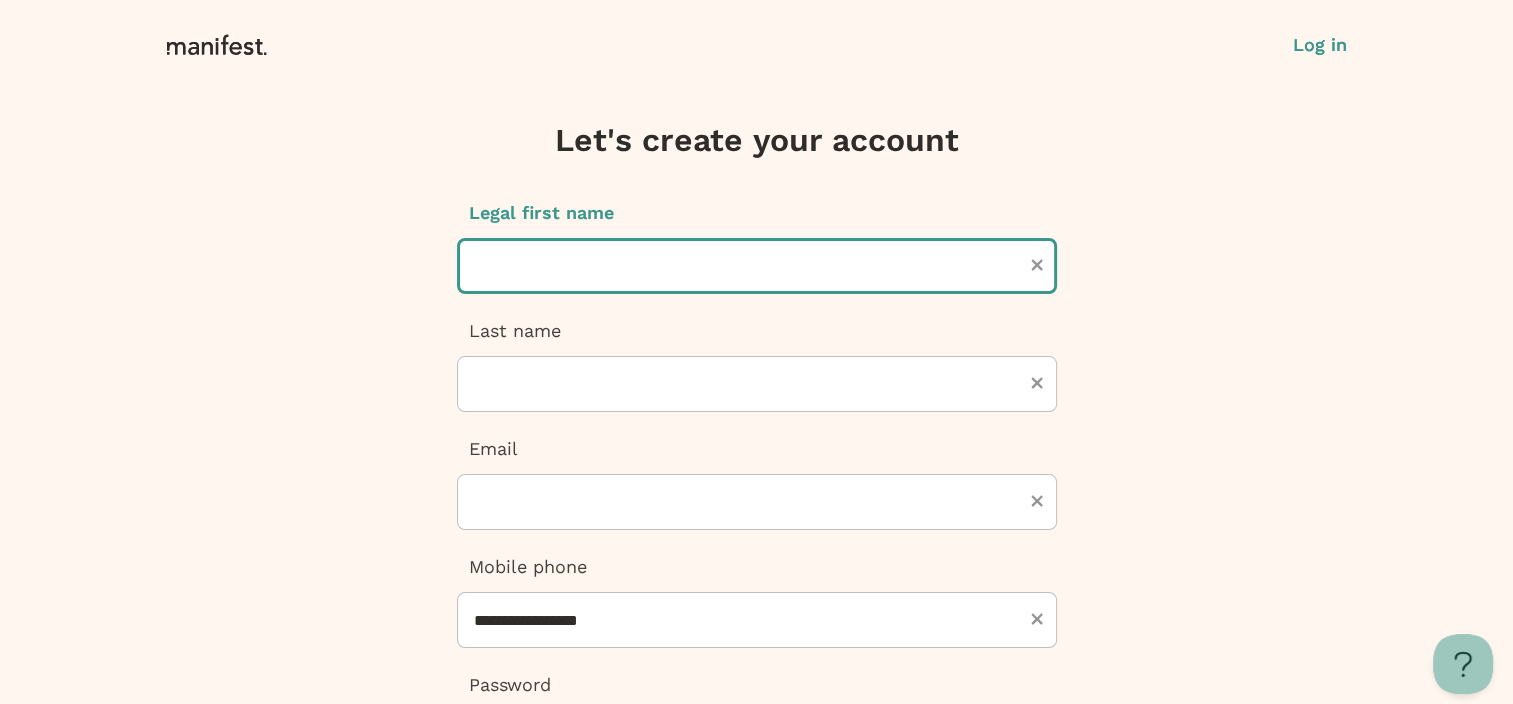 click at bounding box center [757, 266] 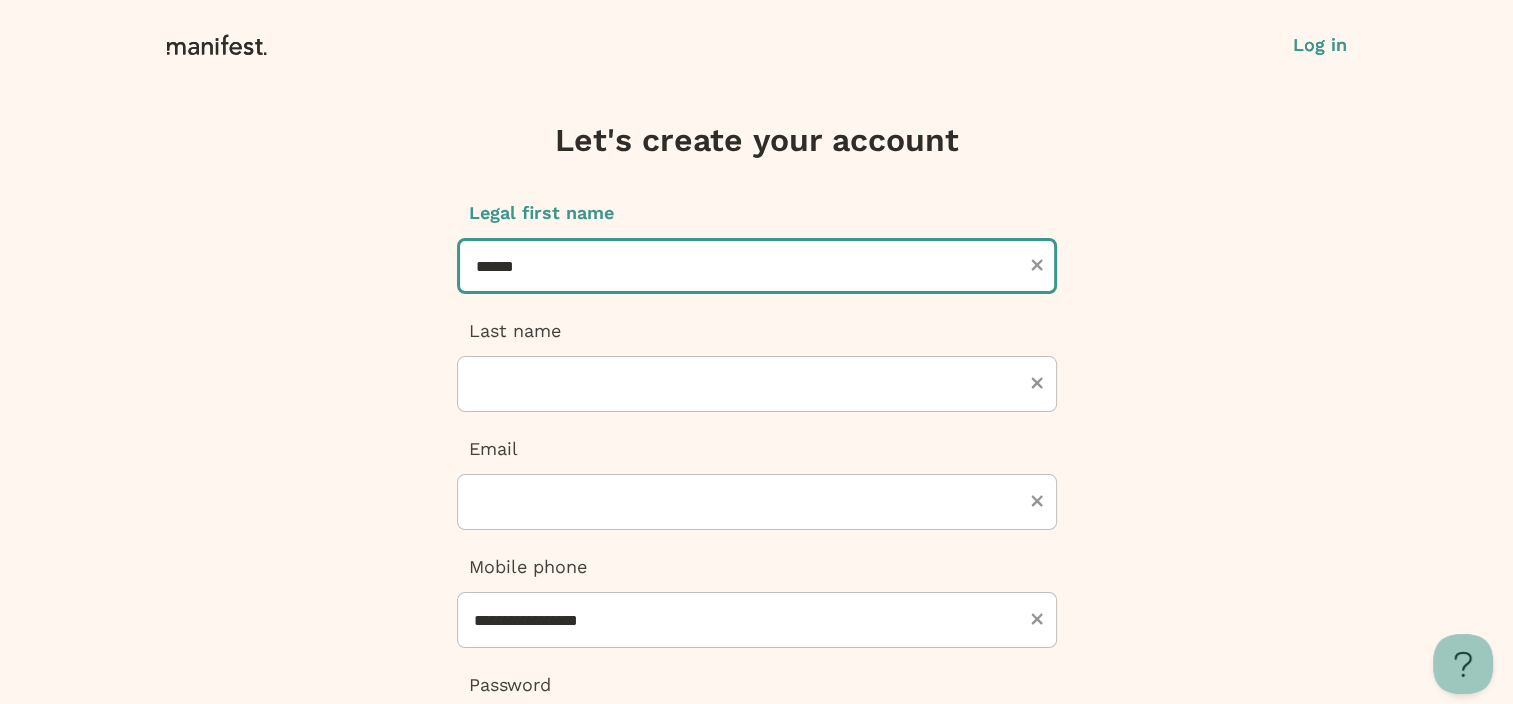 type on "******" 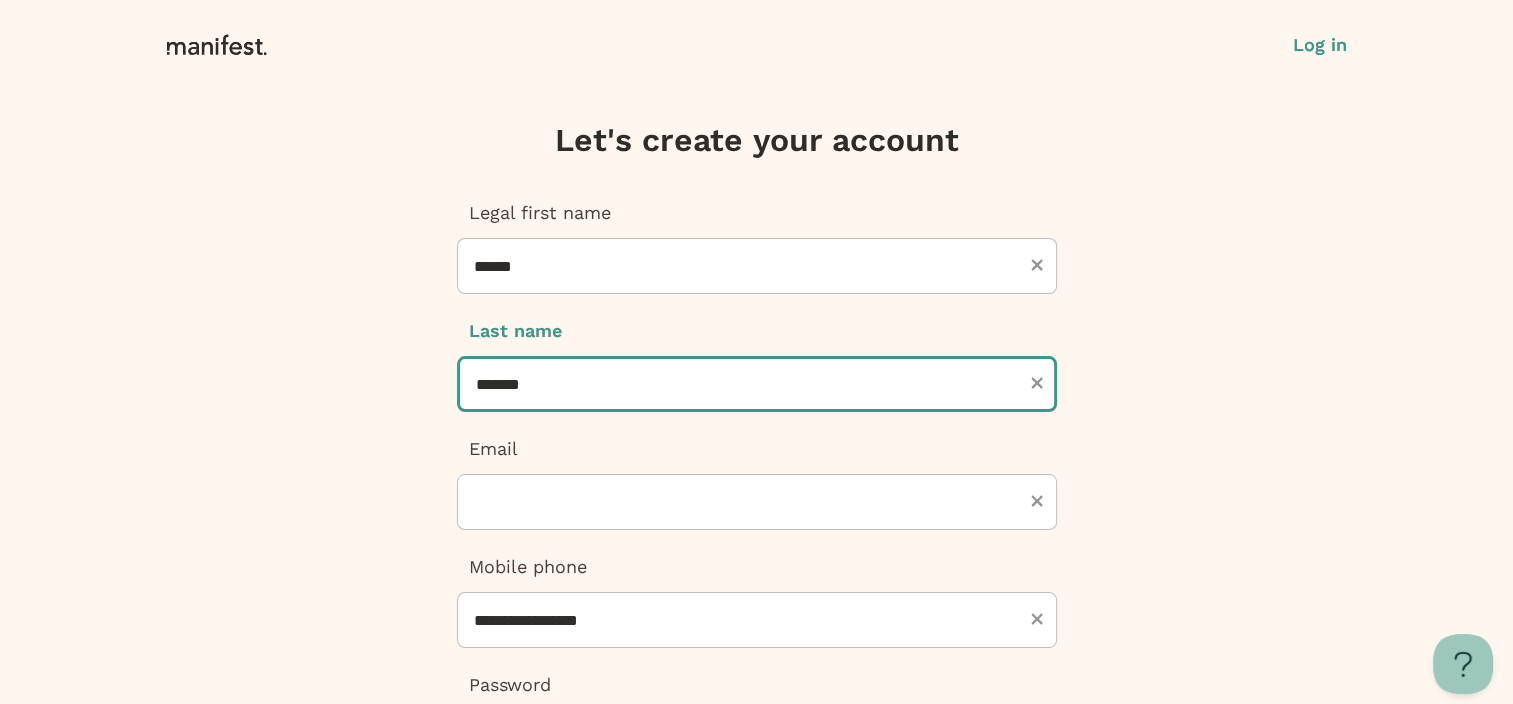 type on "*******" 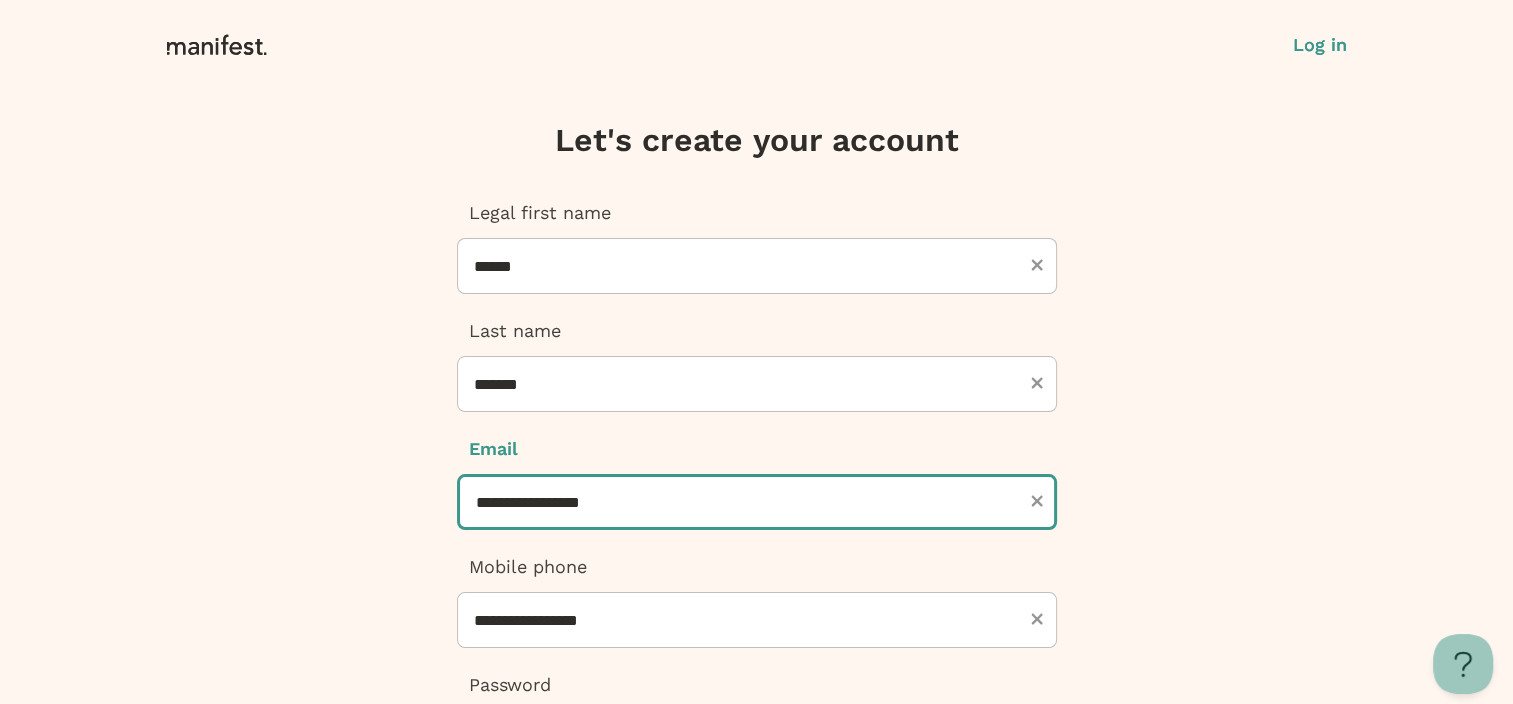 type on "**********" 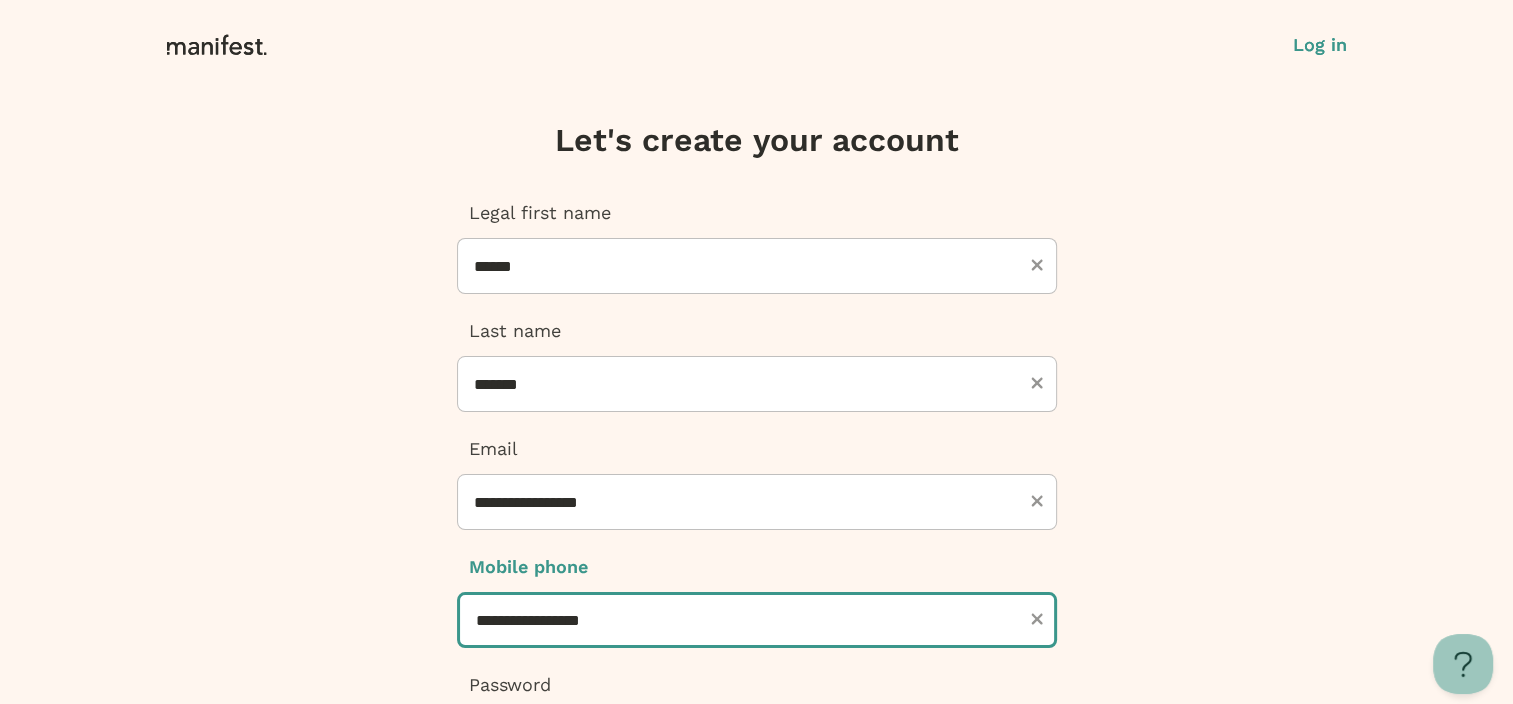 type on "***" 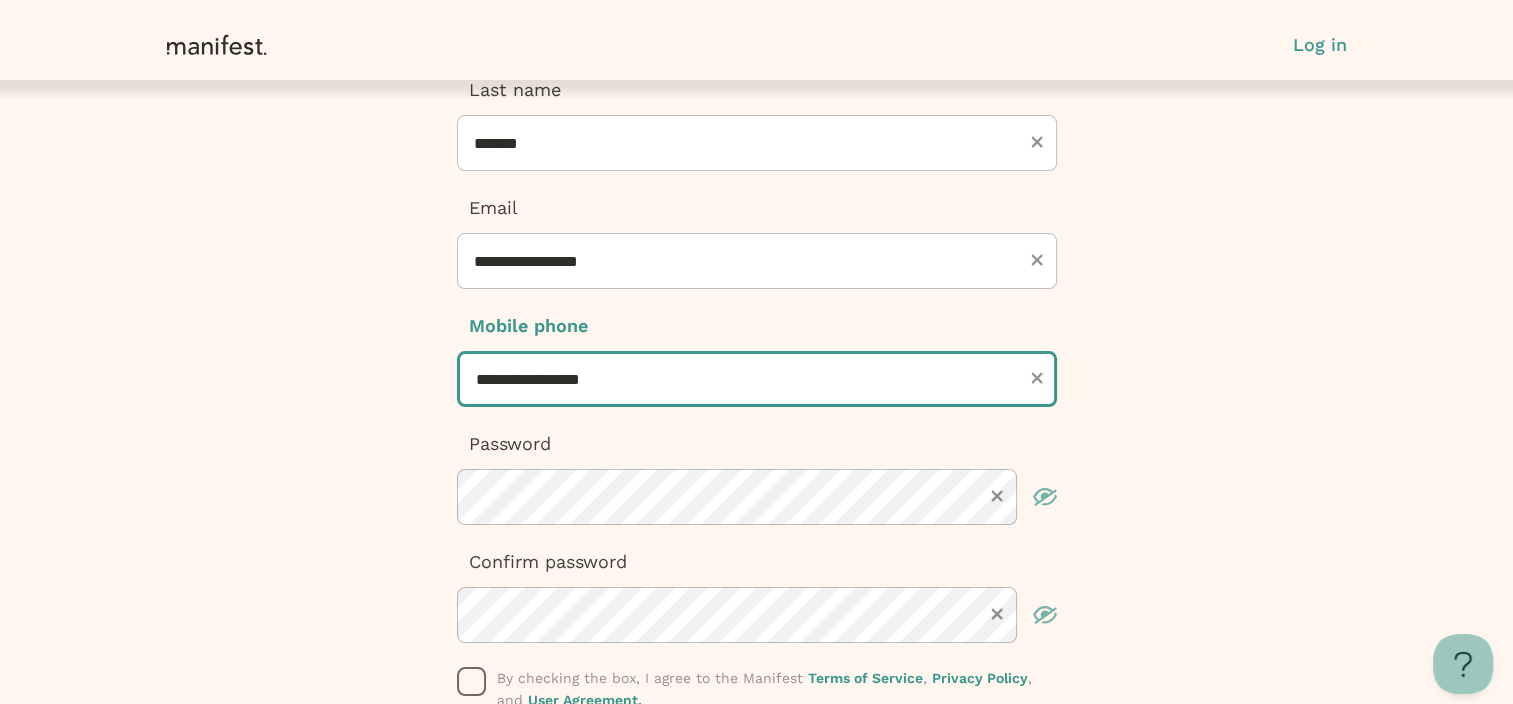 scroll, scrollTop: 400, scrollLeft: 0, axis: vertical 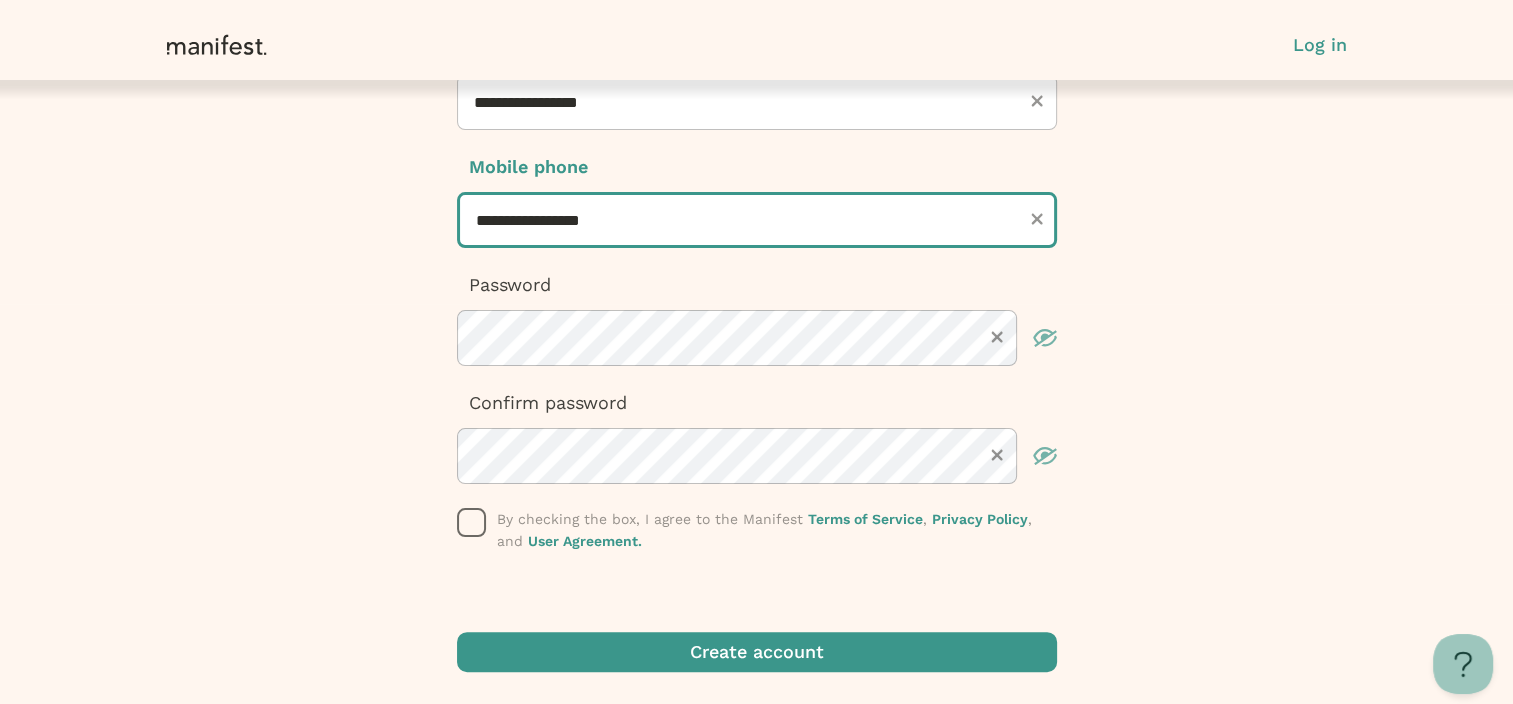 type on "**********" 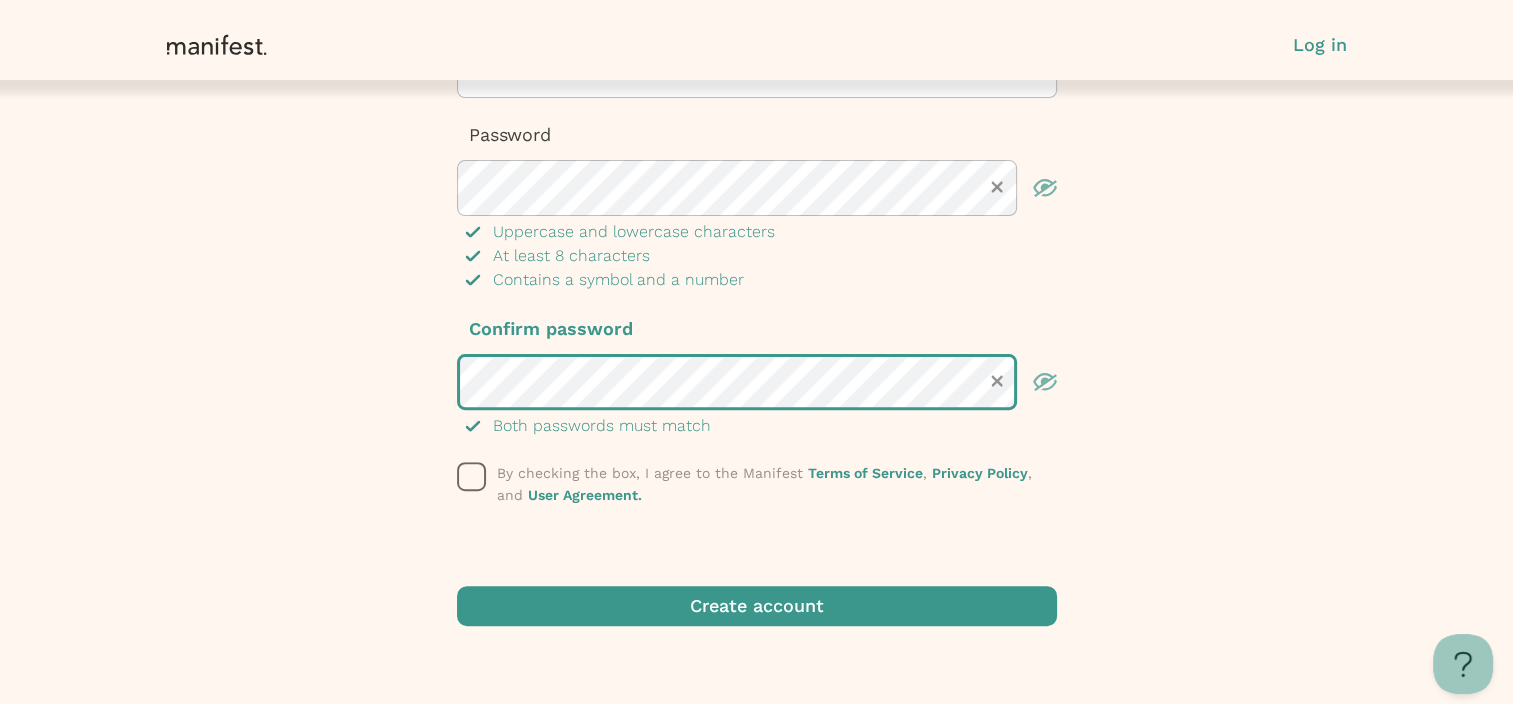 scroll, scrollTop: 552, scrollLeft: 0, axis: vertical 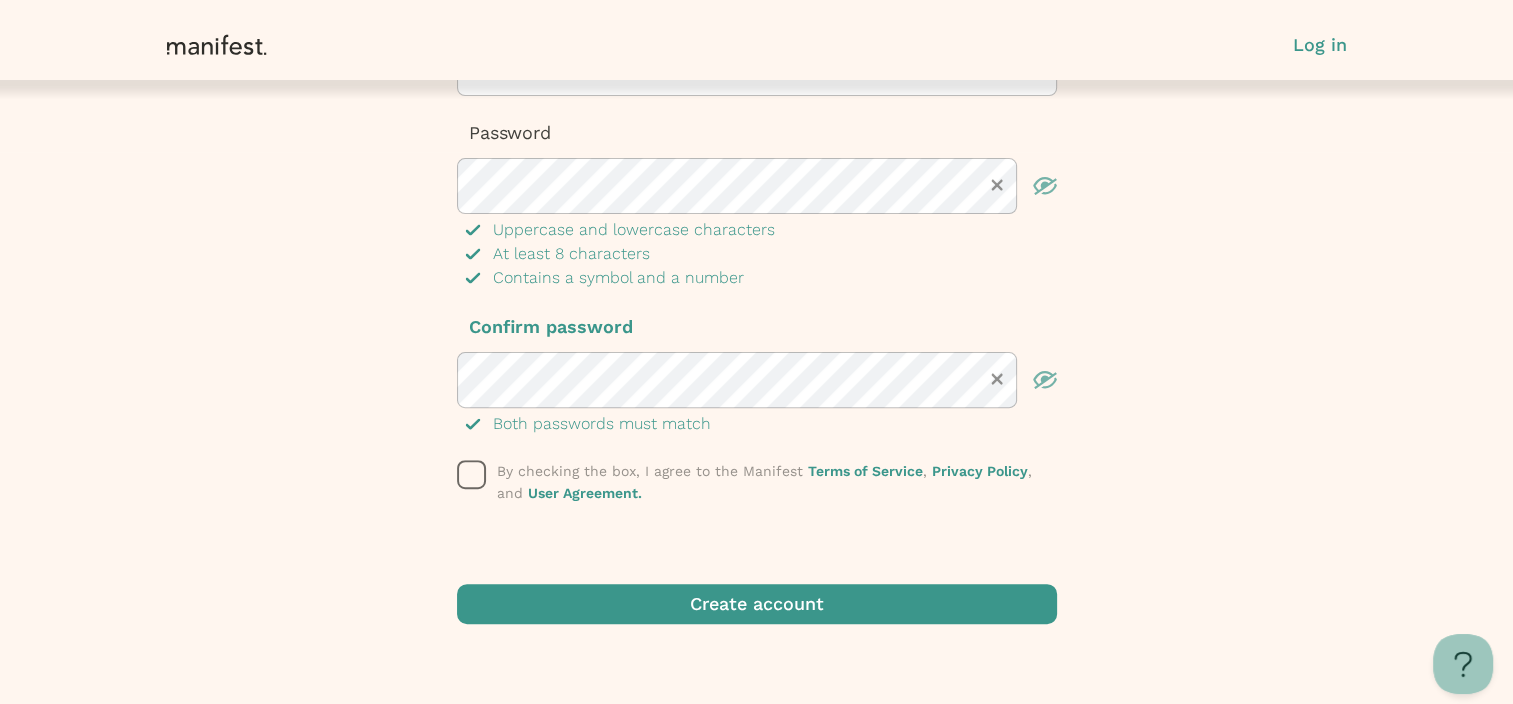 click 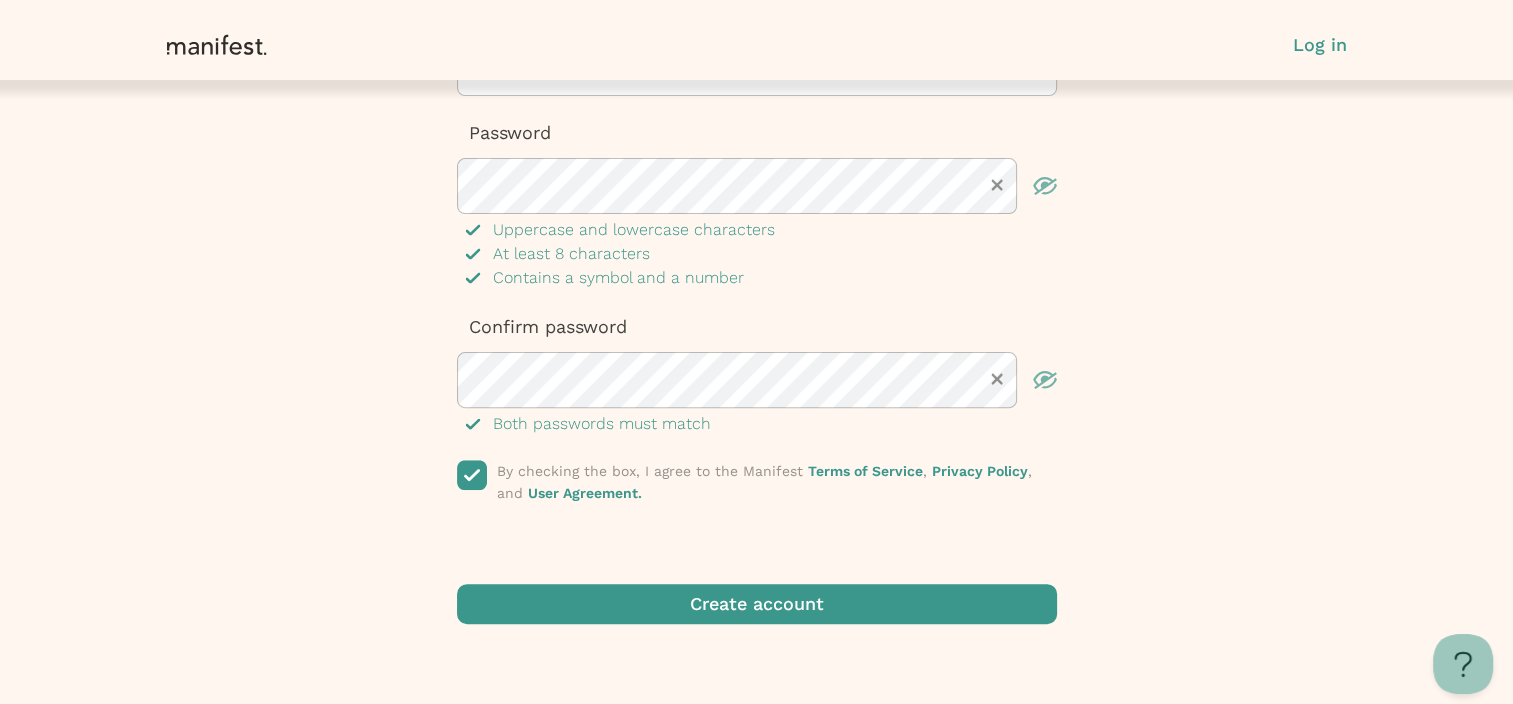 click at bounding box center [757, 604] 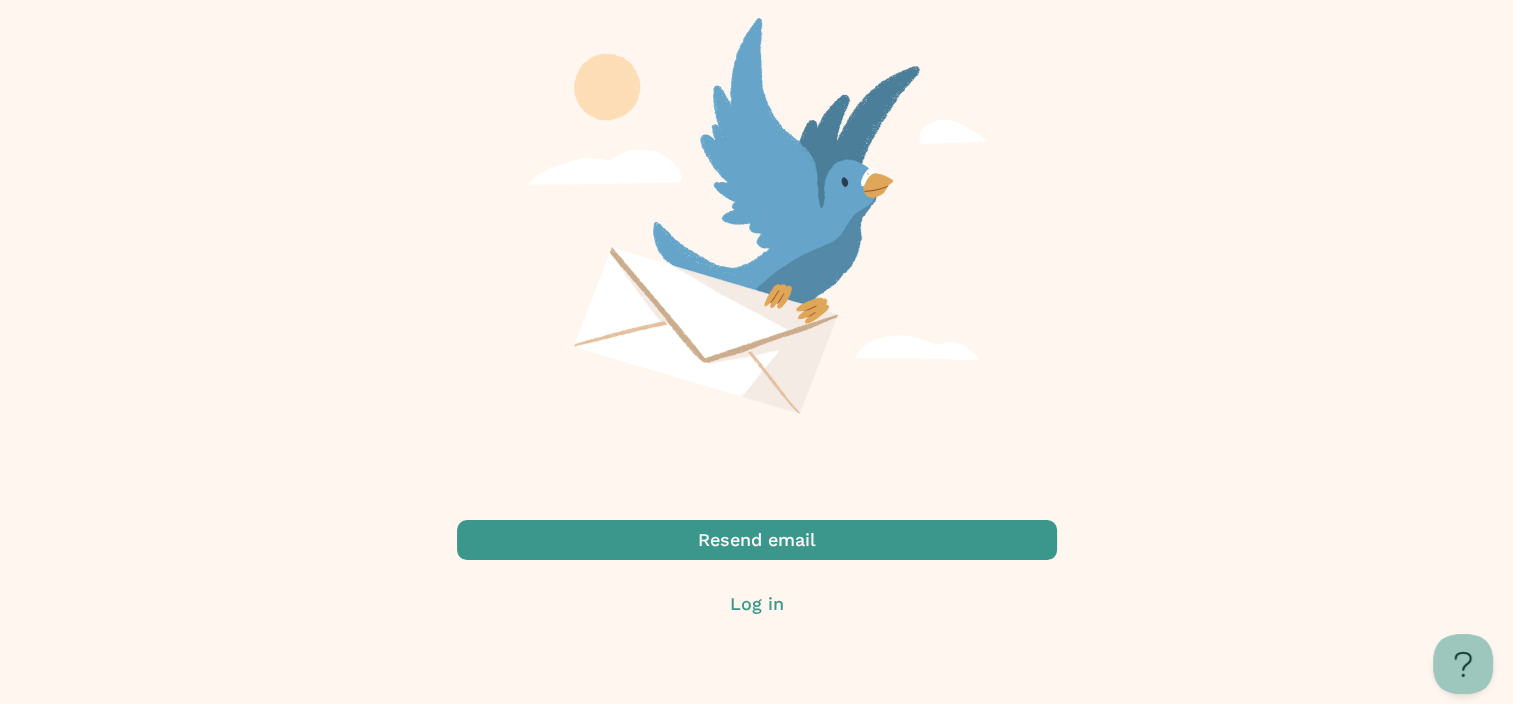 scroll, scrollTop: 0, scrollLeft: 0, axis: both 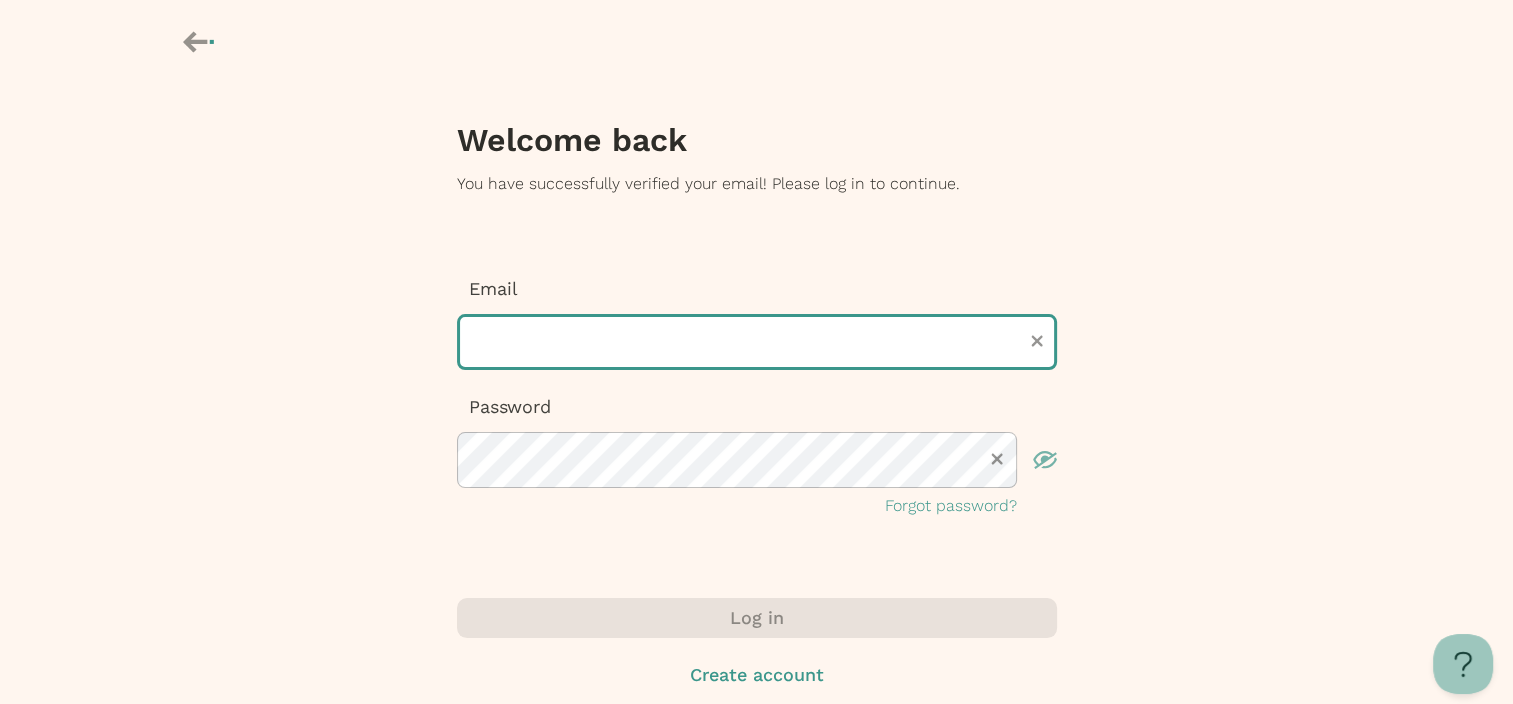 click at bounding box center (757, 342) 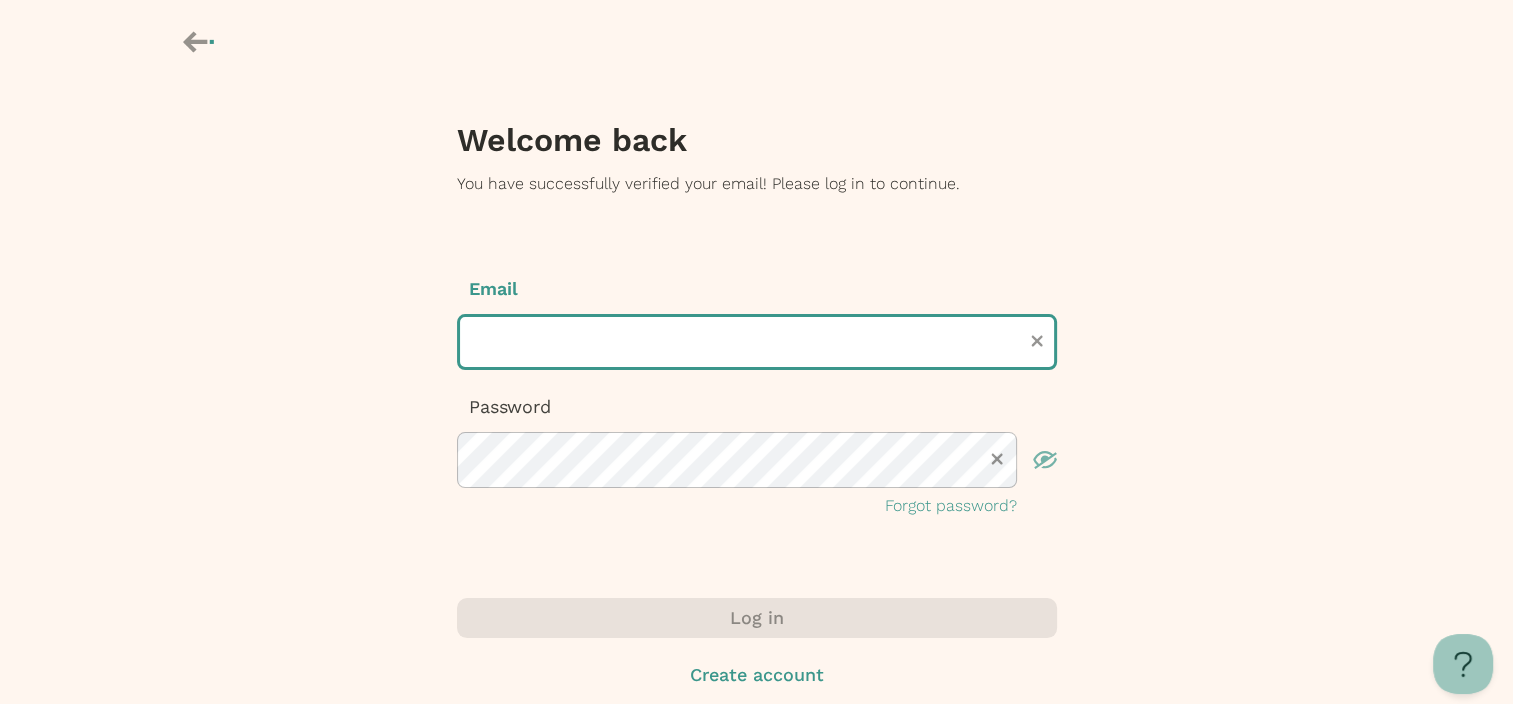 type on "**********" 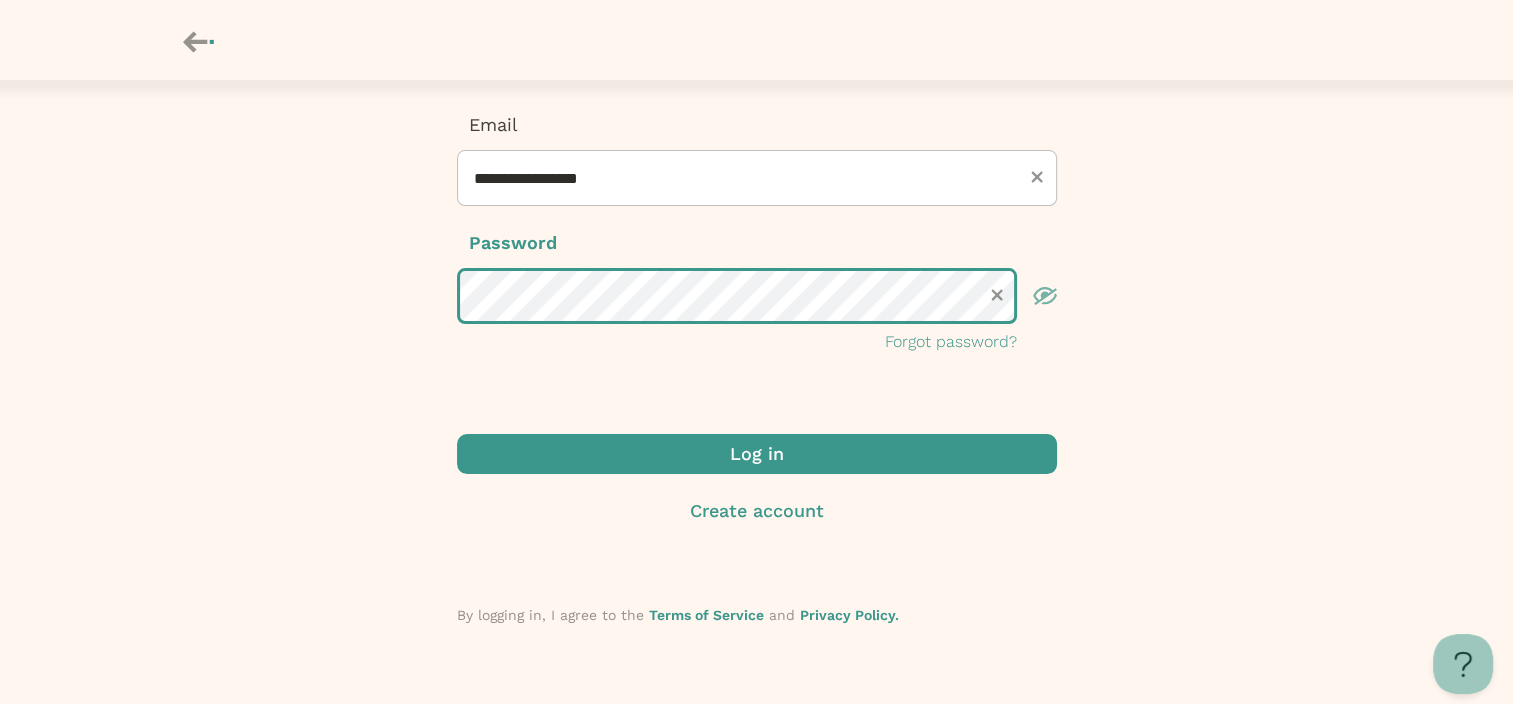 scroll, scrollTop: 166, scrollLeft: 0, axis: vertical 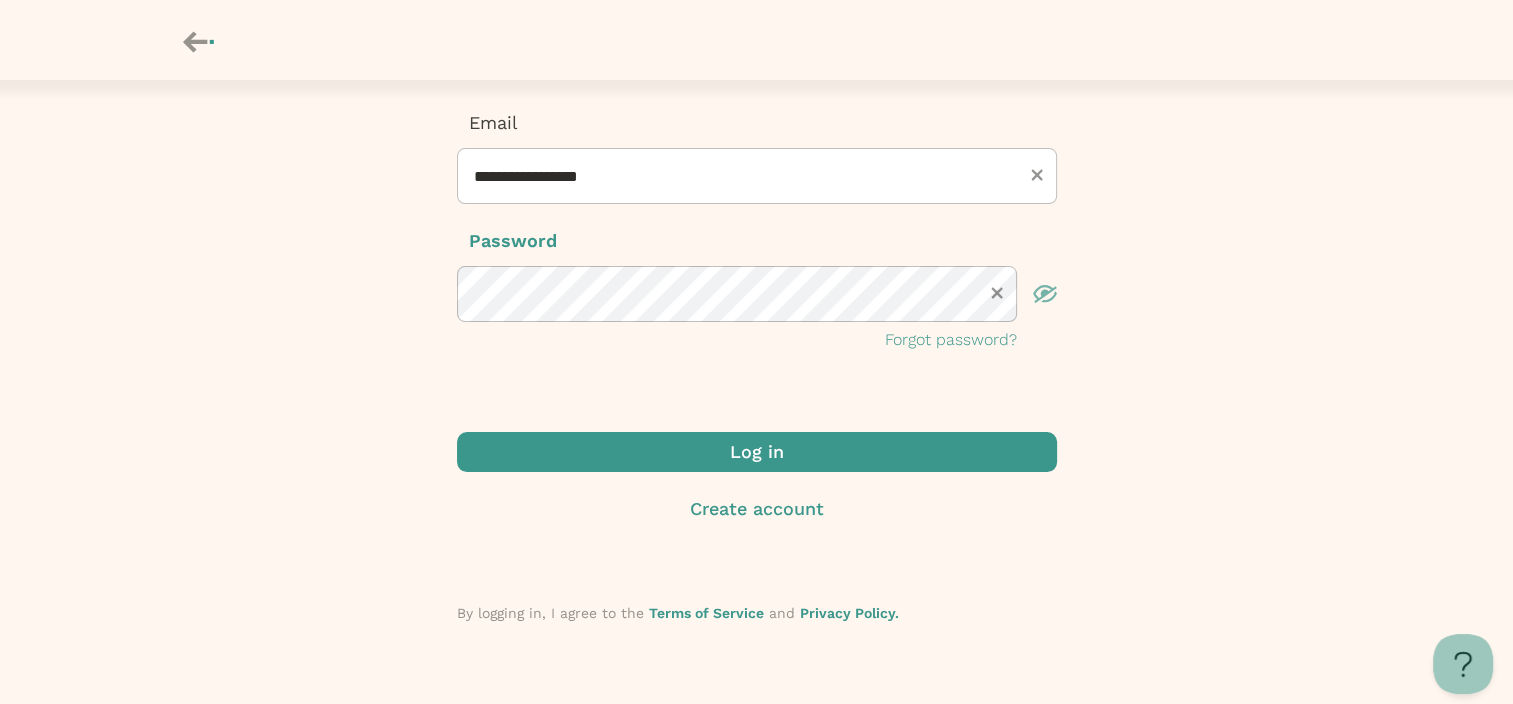 click at bounding box center [757, 452] 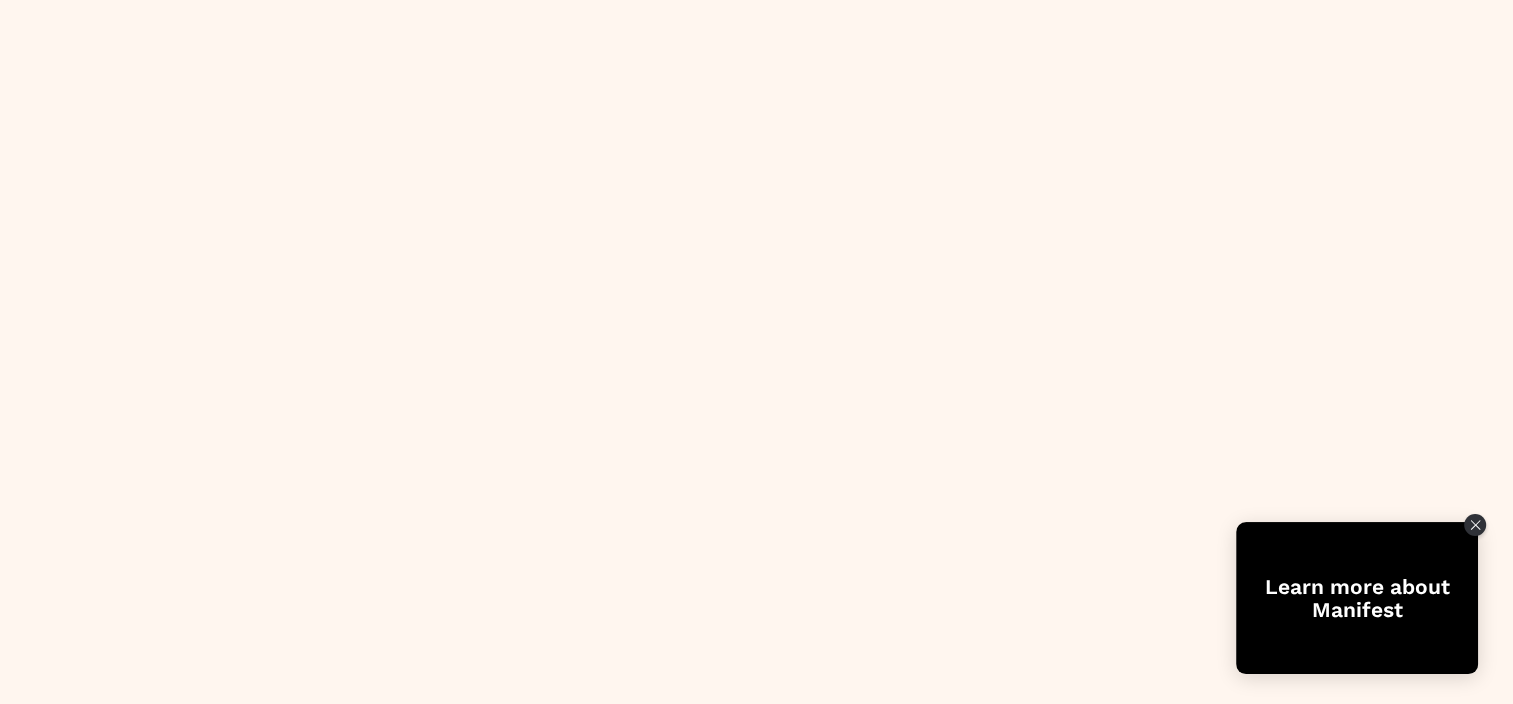 scroll, scrollTop: 0, scrollLeft: 0, axis: both 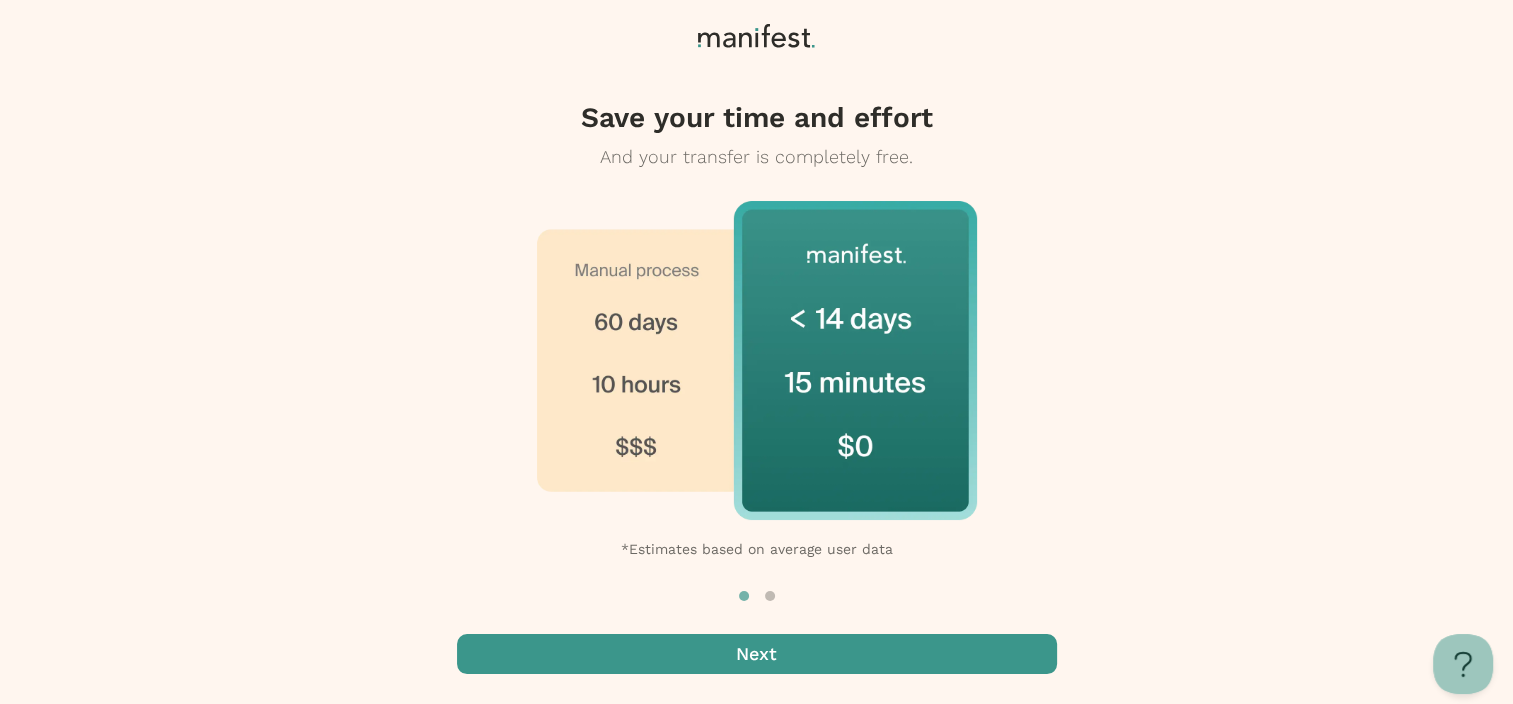 click at bounding box center (757, 654) 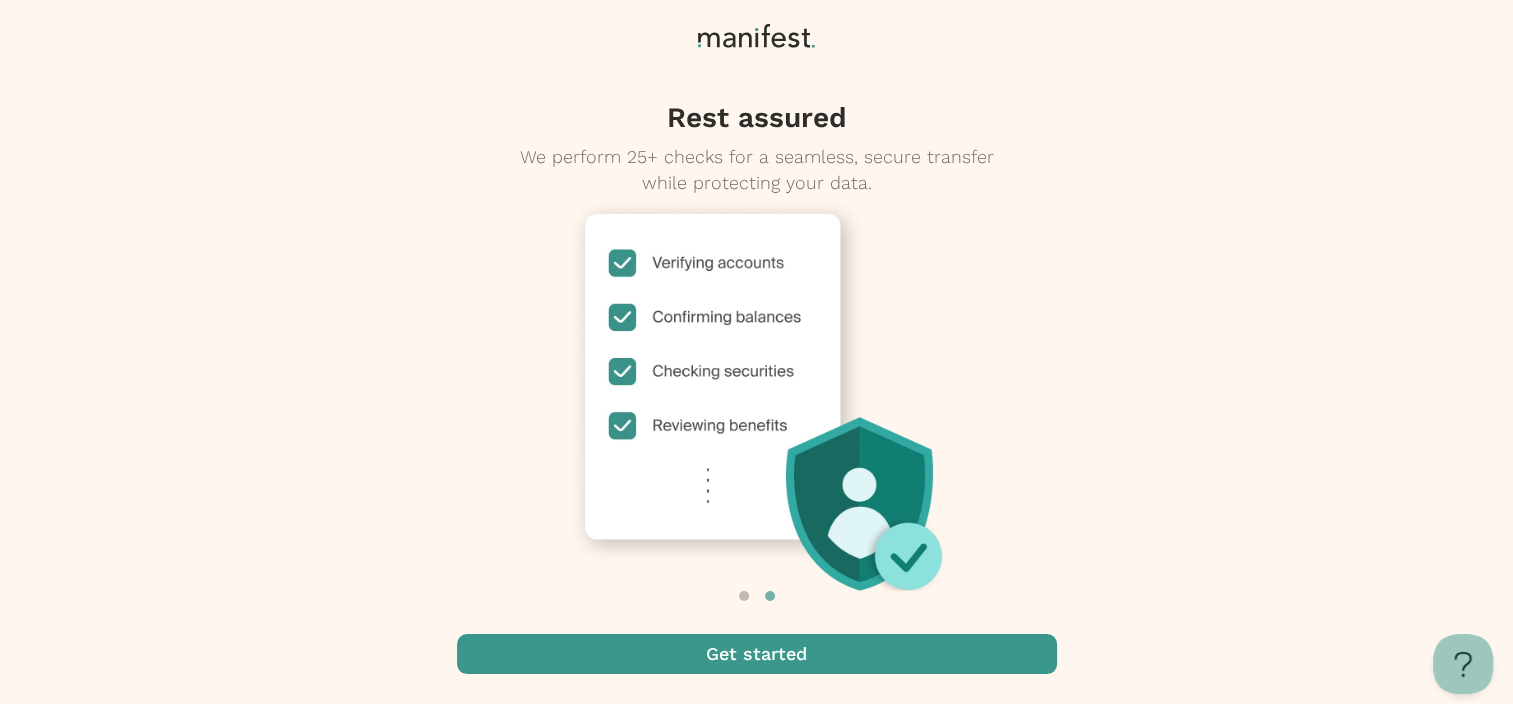 click at bounding box center [757, 654] 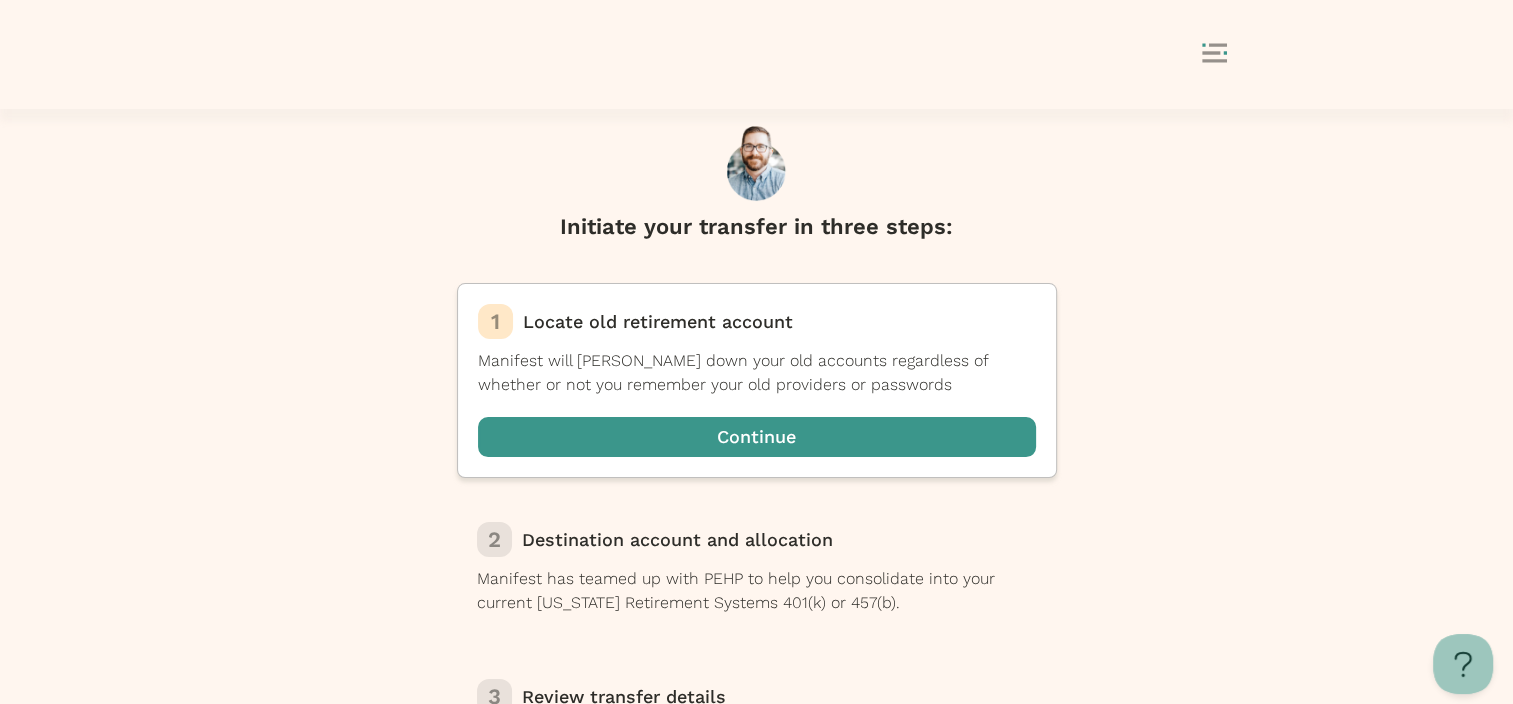 scroll, scrollTop: 87, scrollLeft: 0, axis: vertical 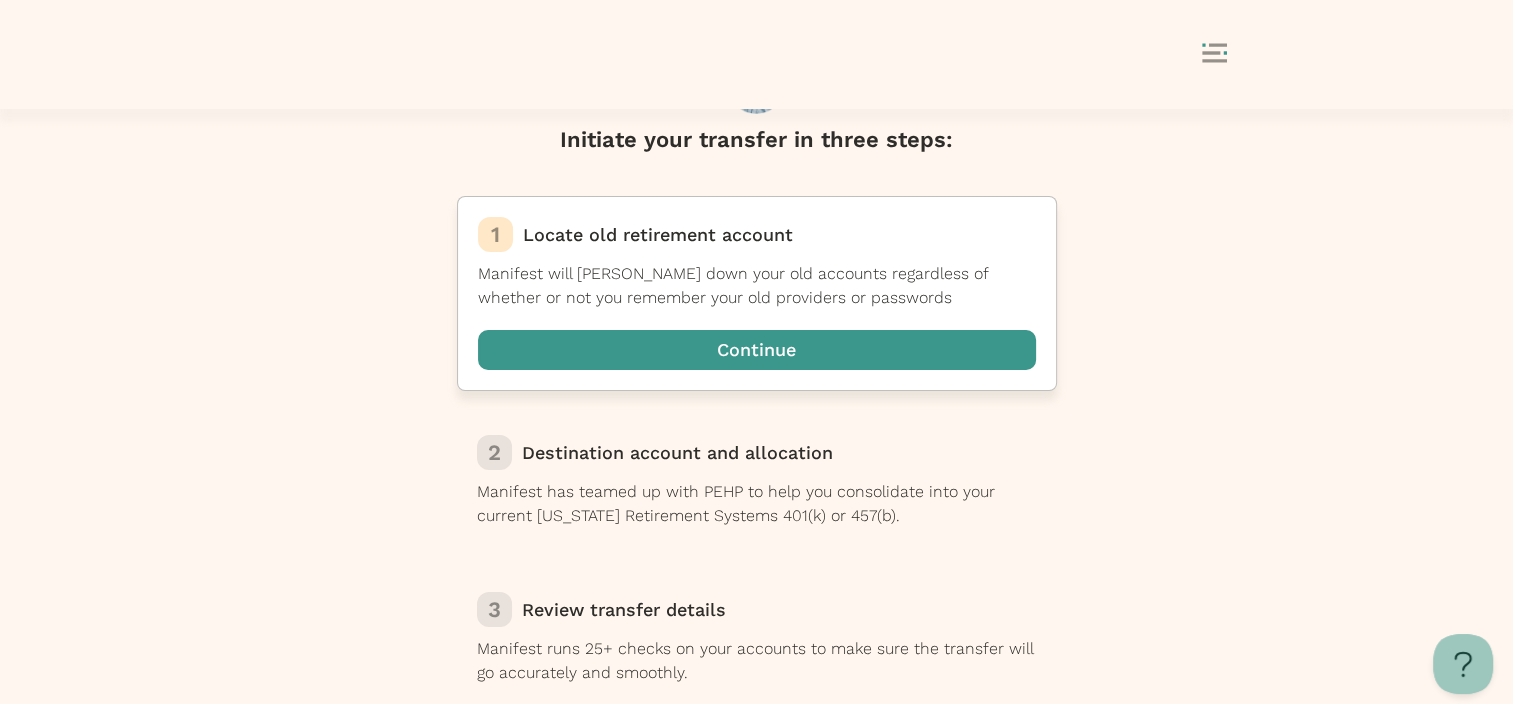 click at bounding box center [757, 350] 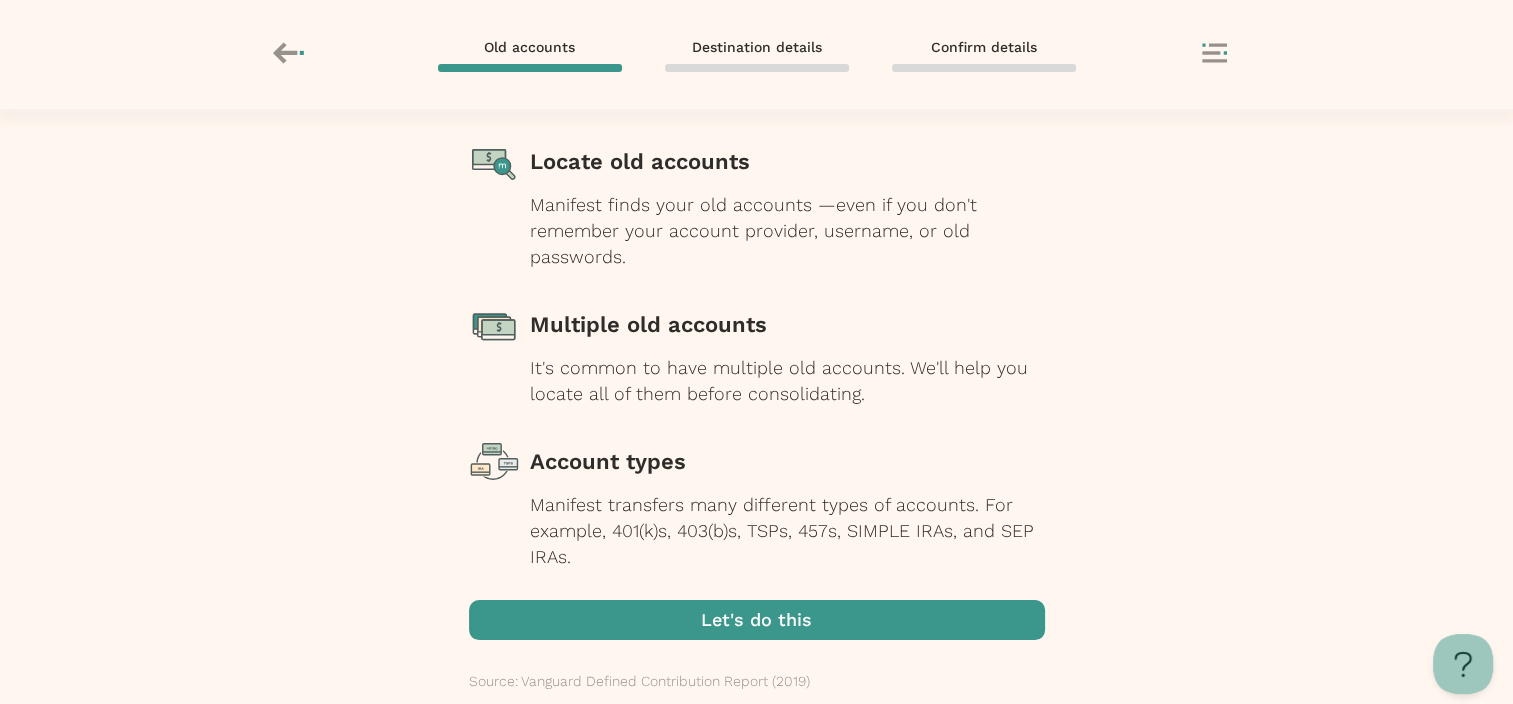 scroll, scrollTop: 246, scrollLeft: 0, axis: vertical 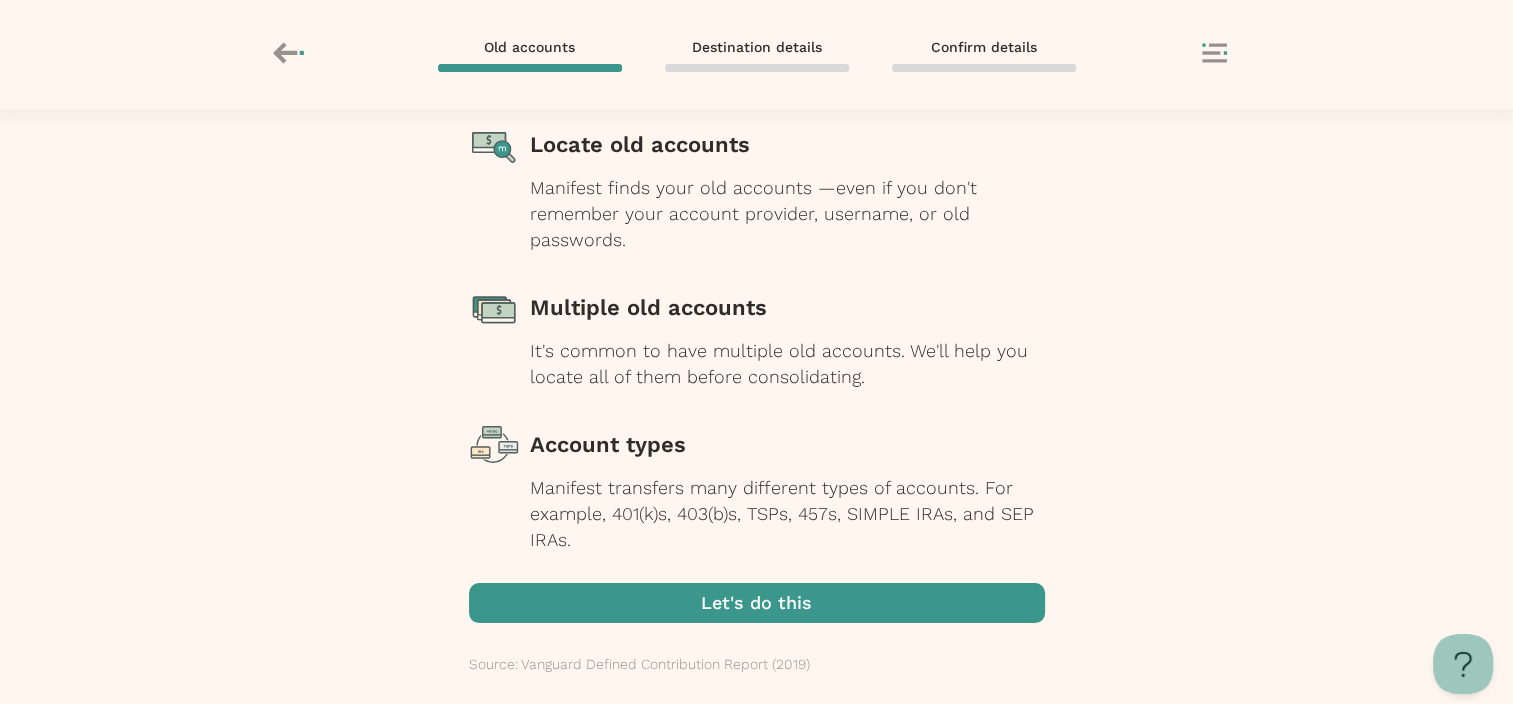 click at bounding box center (757, 603) 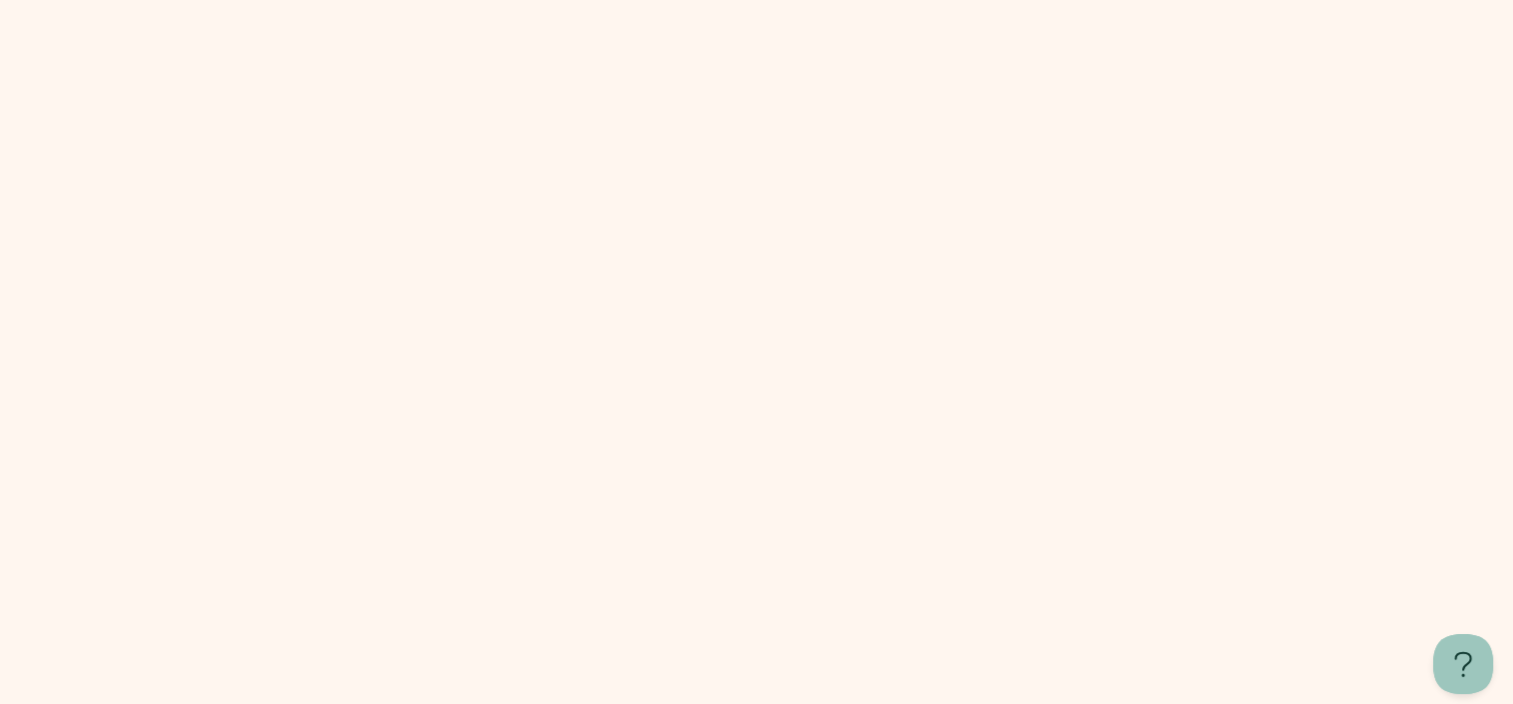 scroll, scrollTop: 0, scrollLeft: 0, axis: both 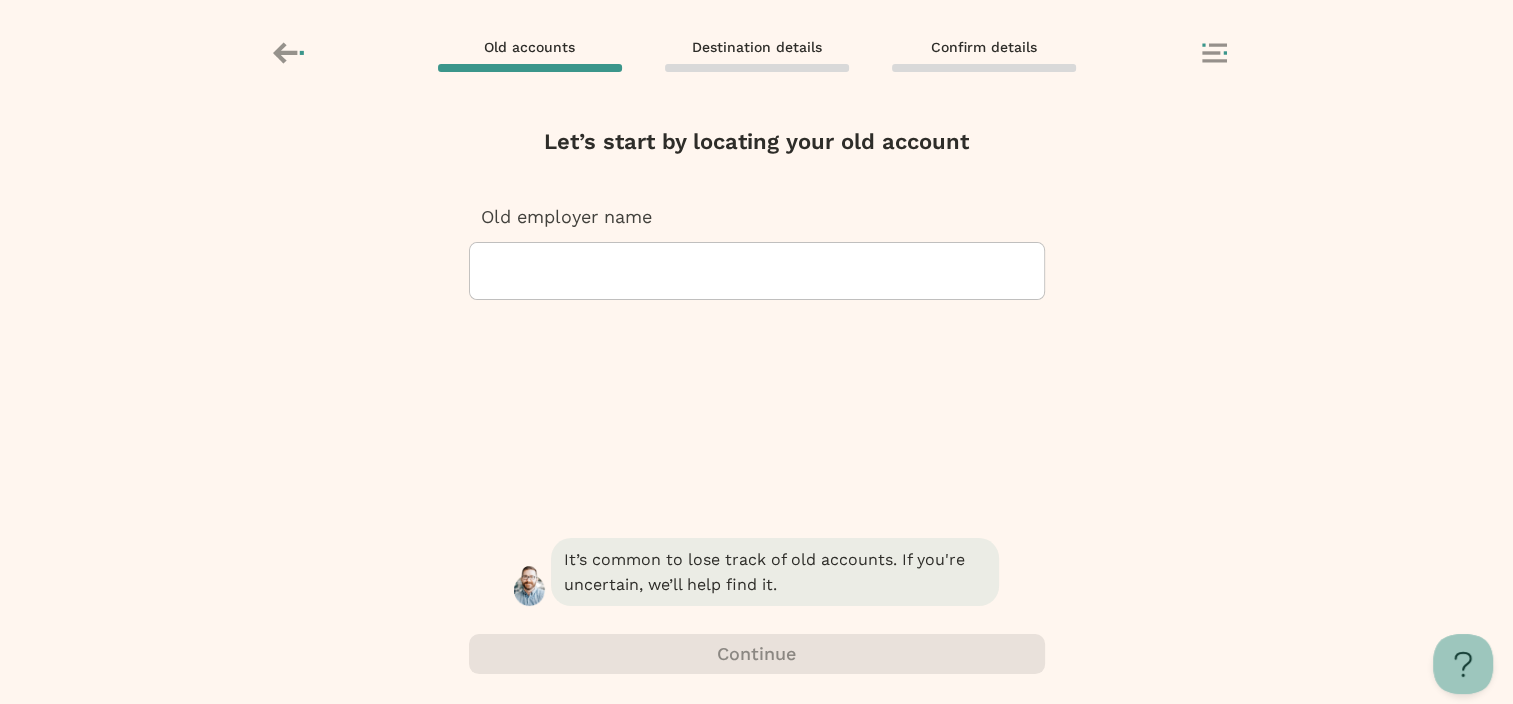 click at bounding box center (757, 271) 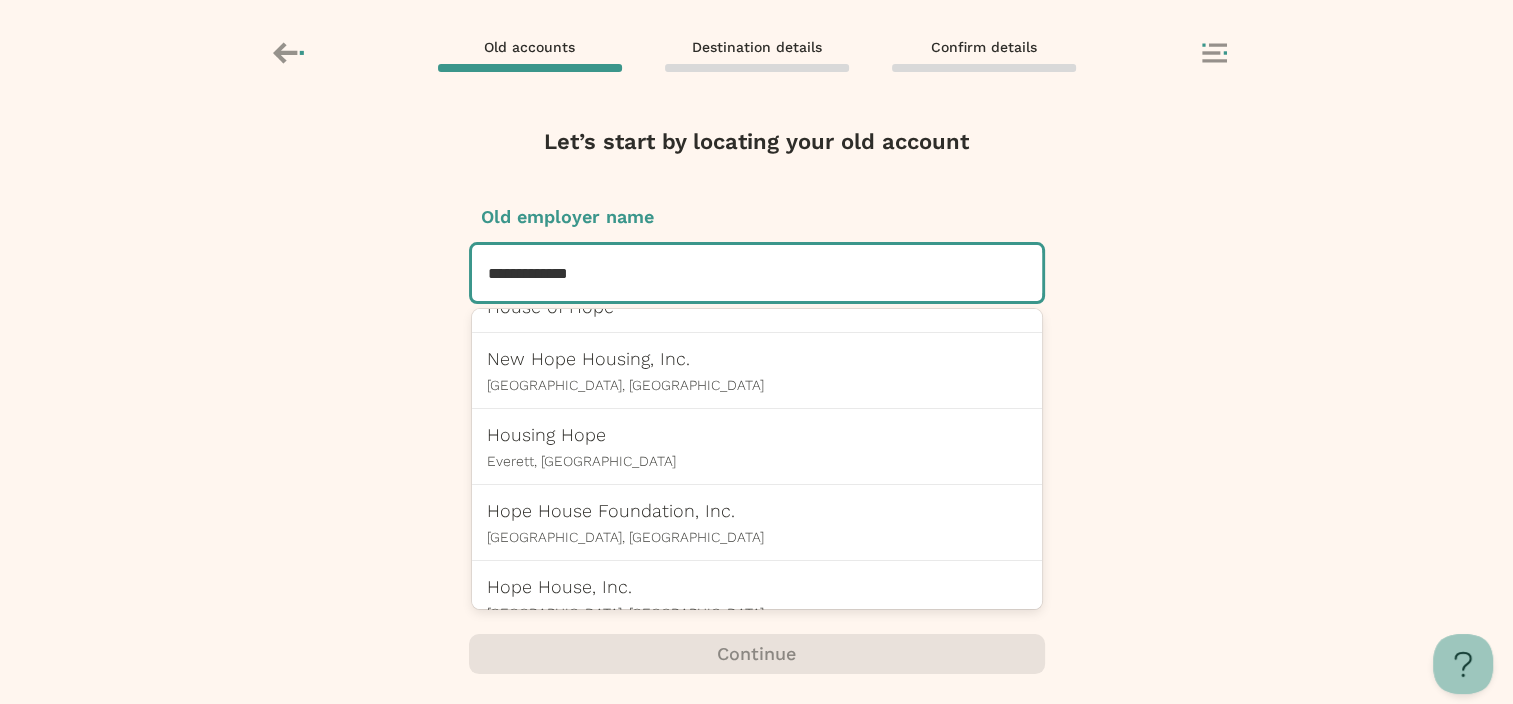 scroll, scrollTop: 0, scrollLeft: 0, axis: both 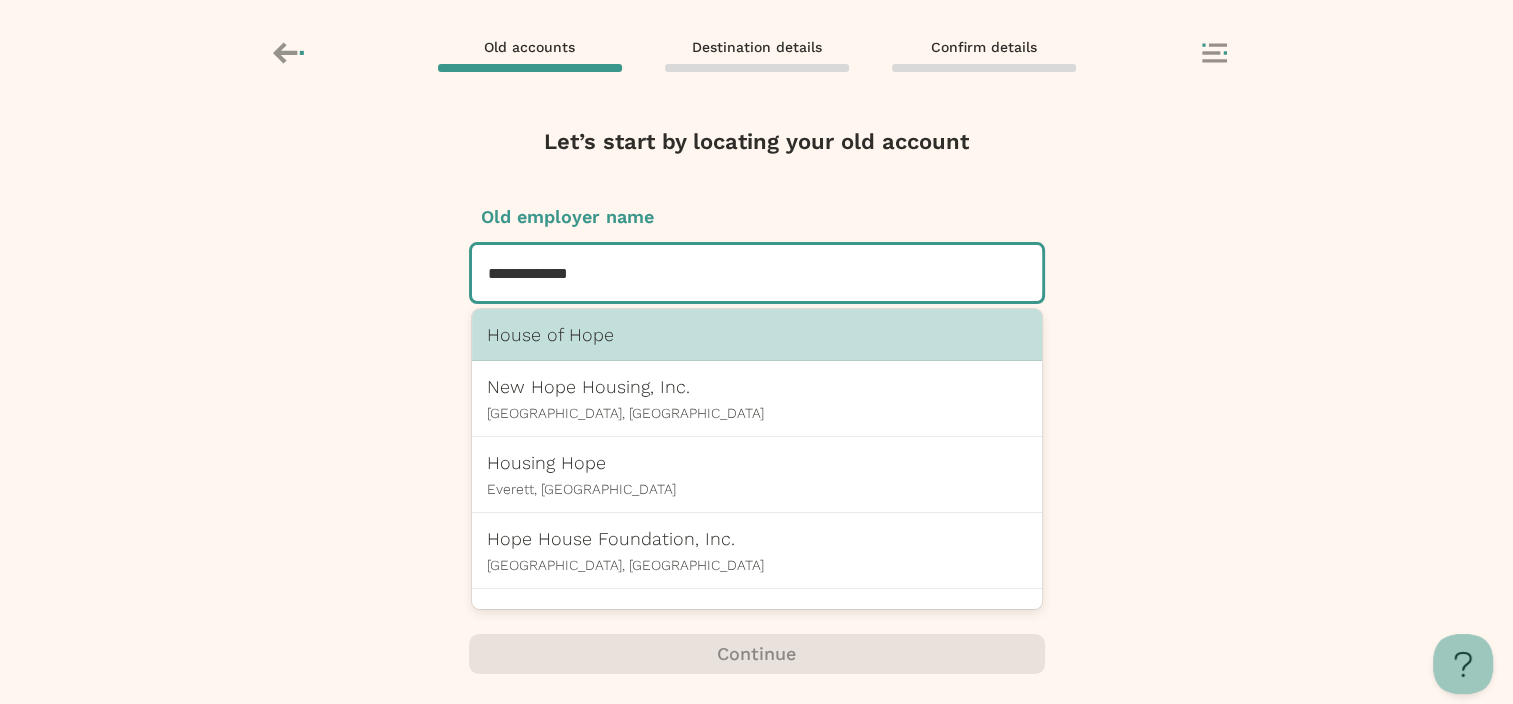 click on "House of Hope" at bounding box center (757, 334) 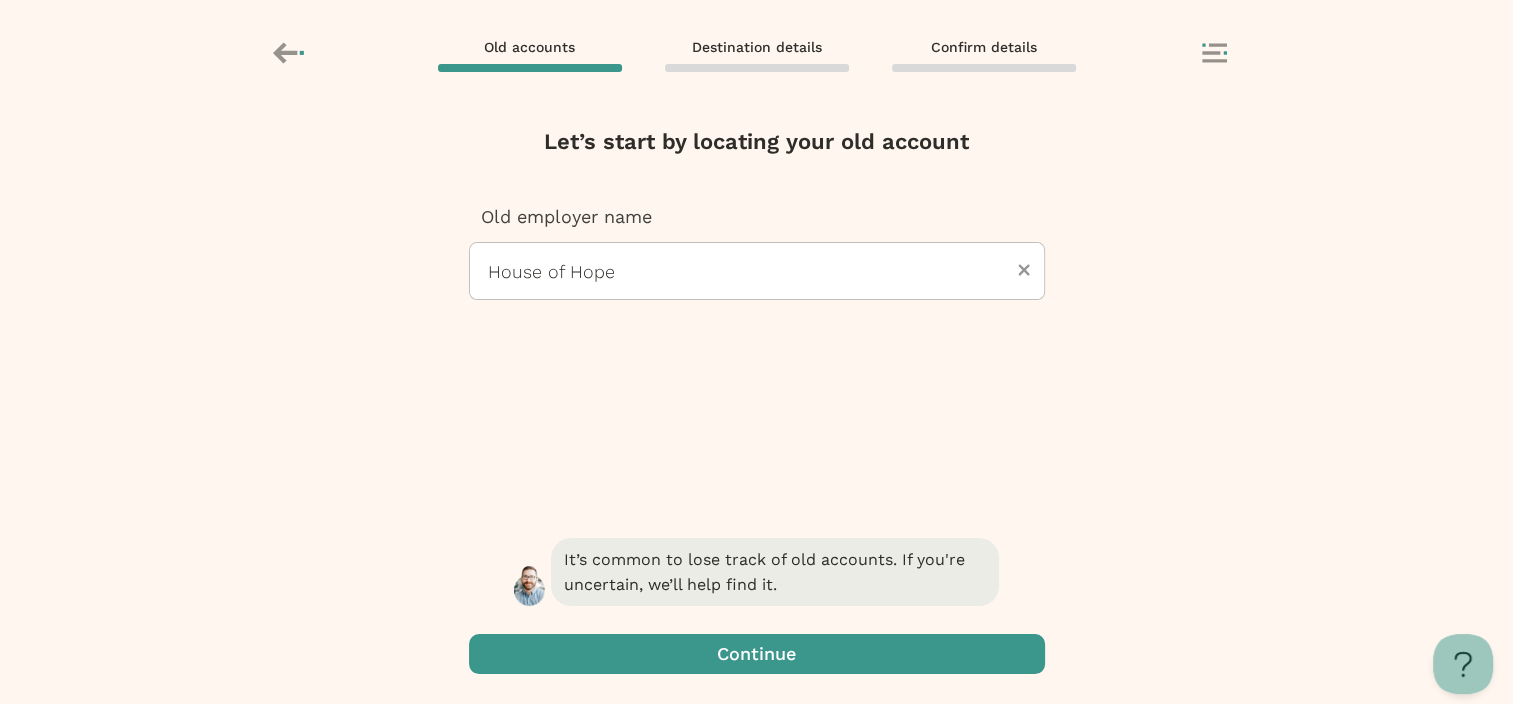 click at bounding box center (757, 654) 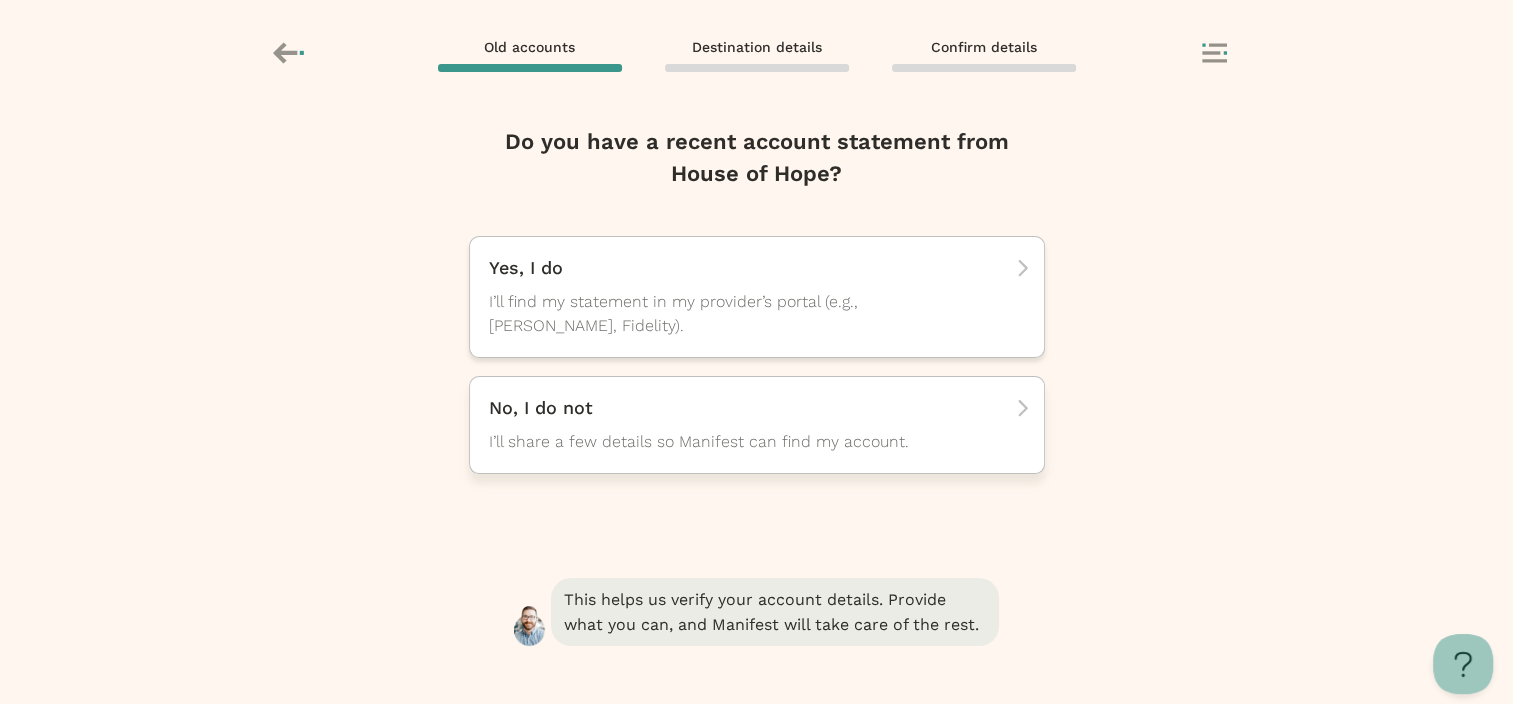 click on "No, I do not I’ll share a few details so Manifest can find my account." at bounding box center [750, 425] 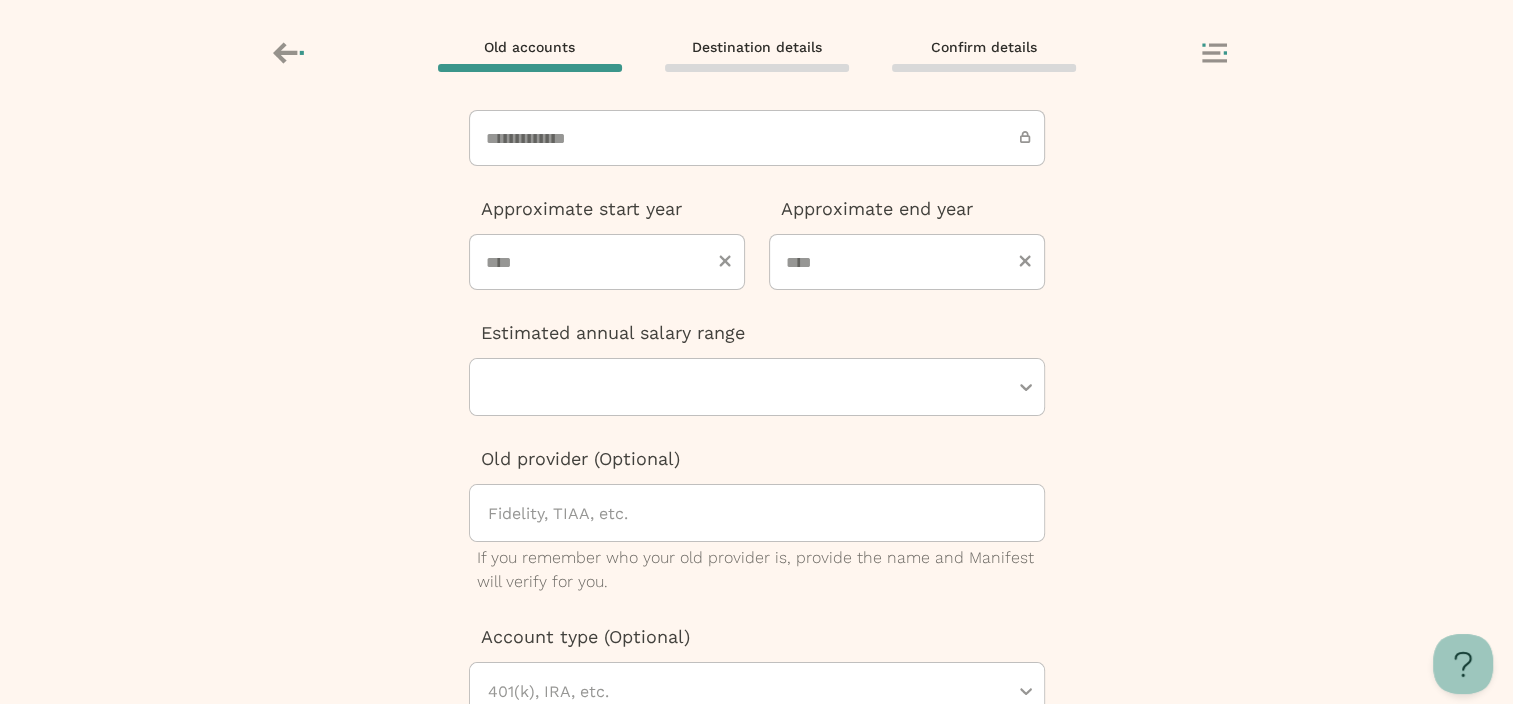 scroll, scrollTop: 0, scrollLeft: 0, axis: both 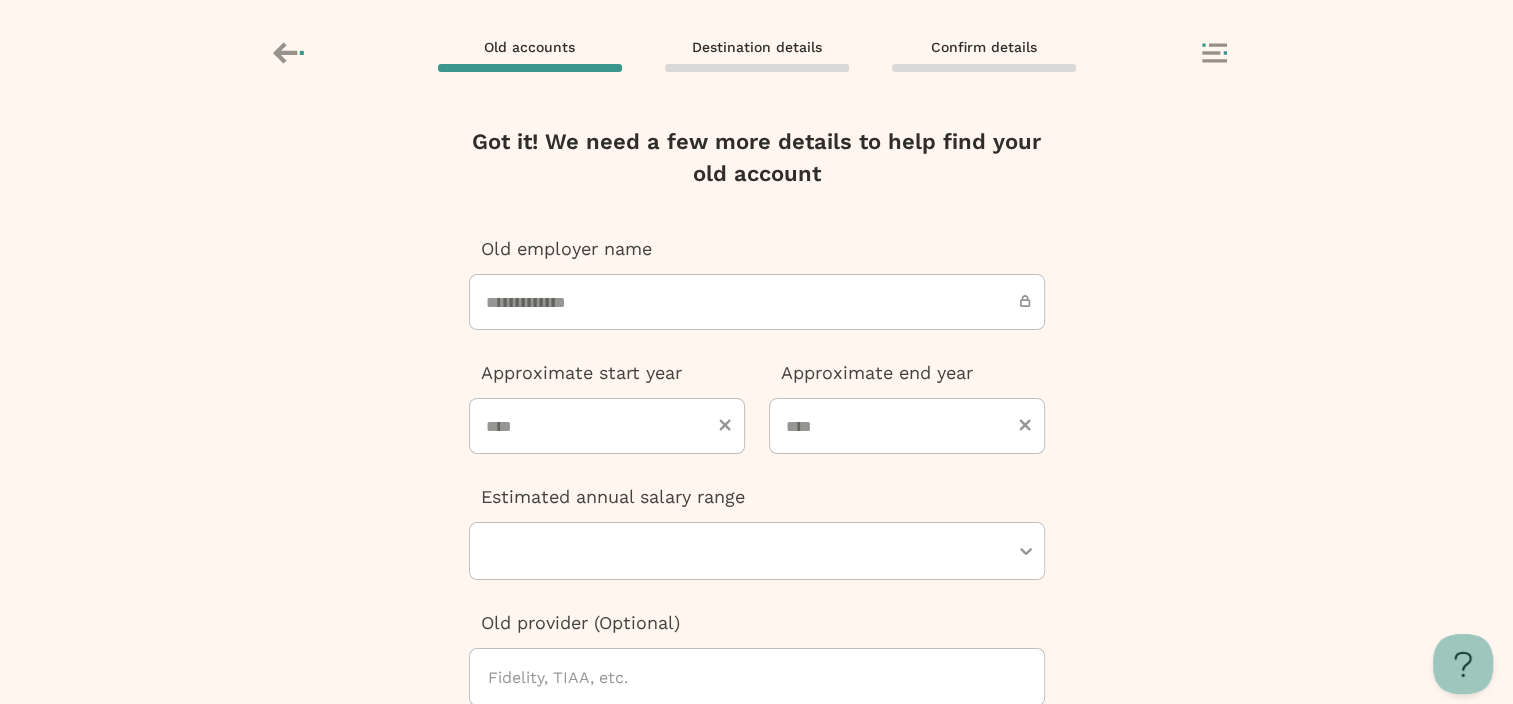 click 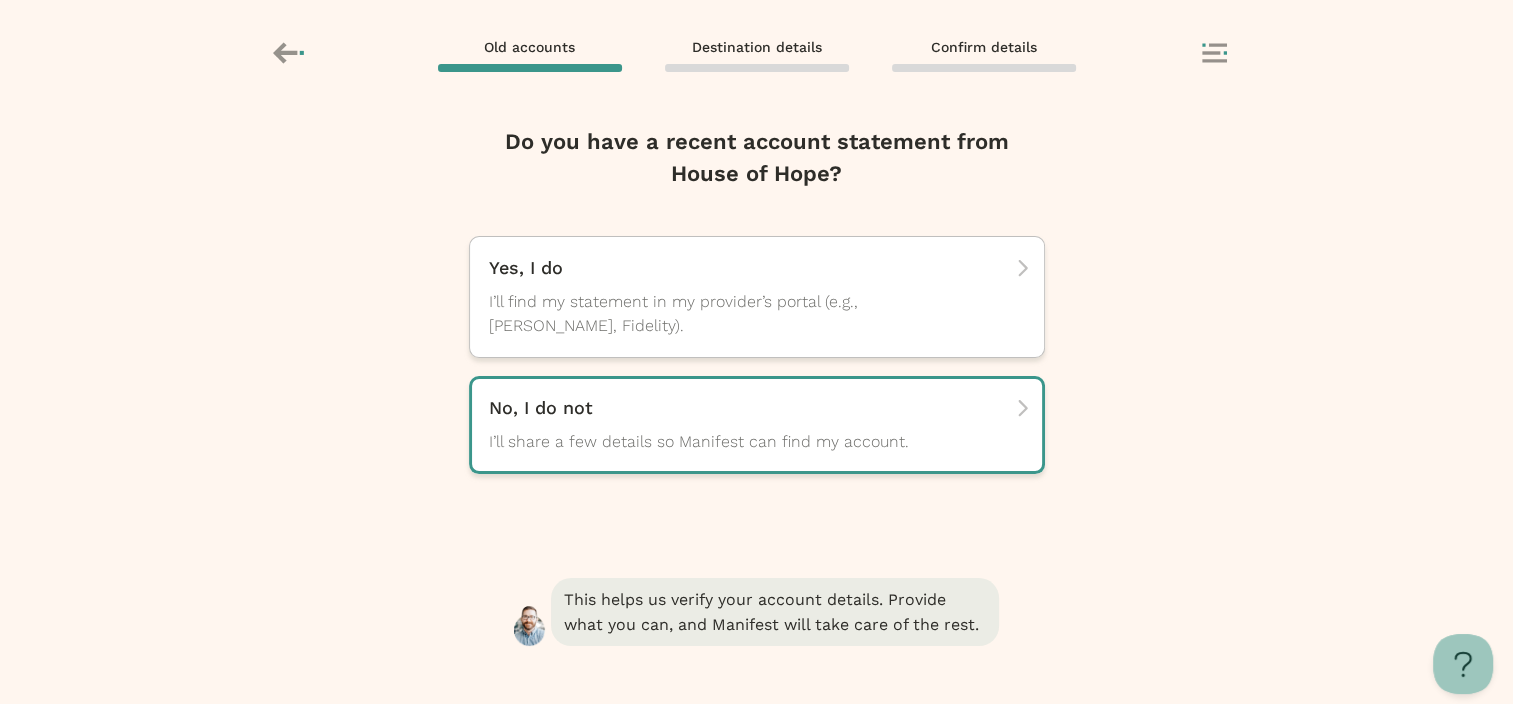 click 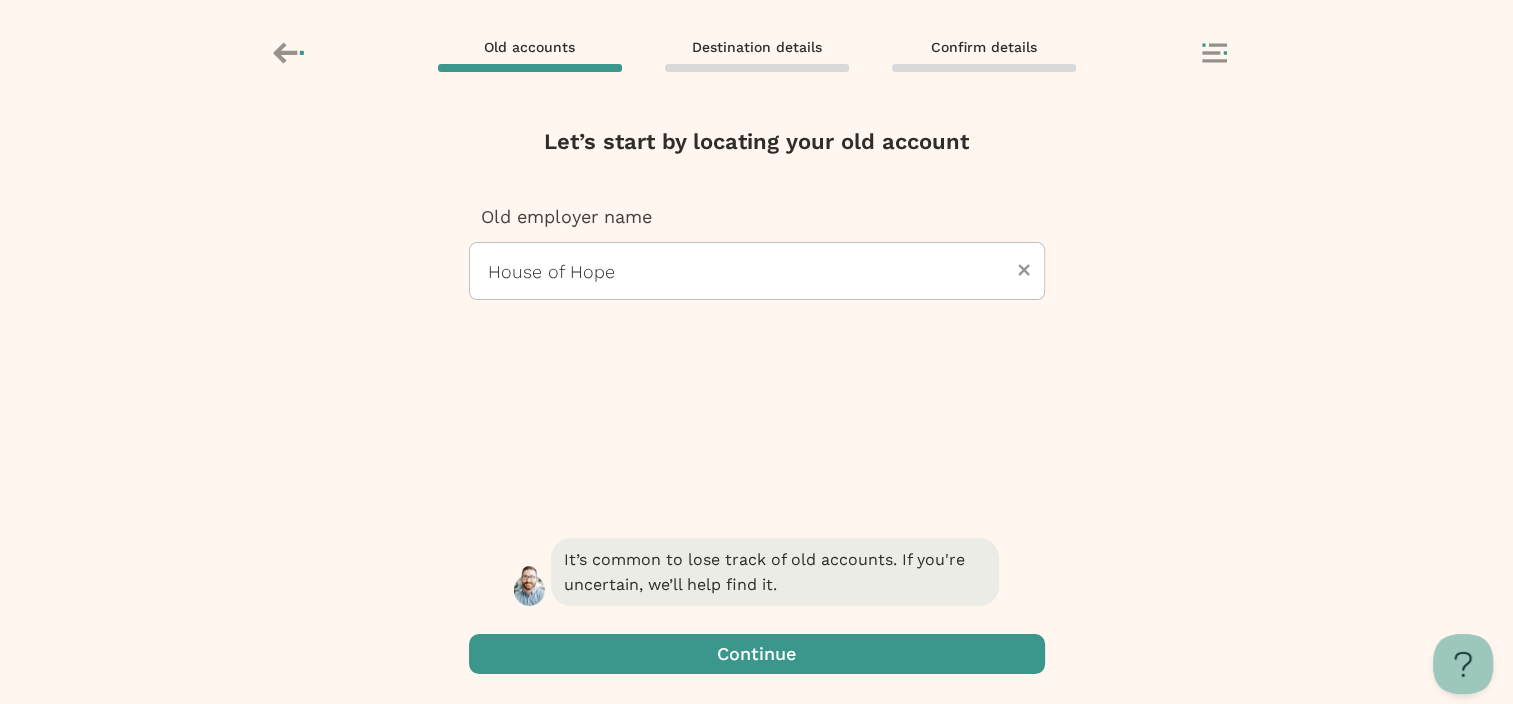 click at bounding box center (757, 271) 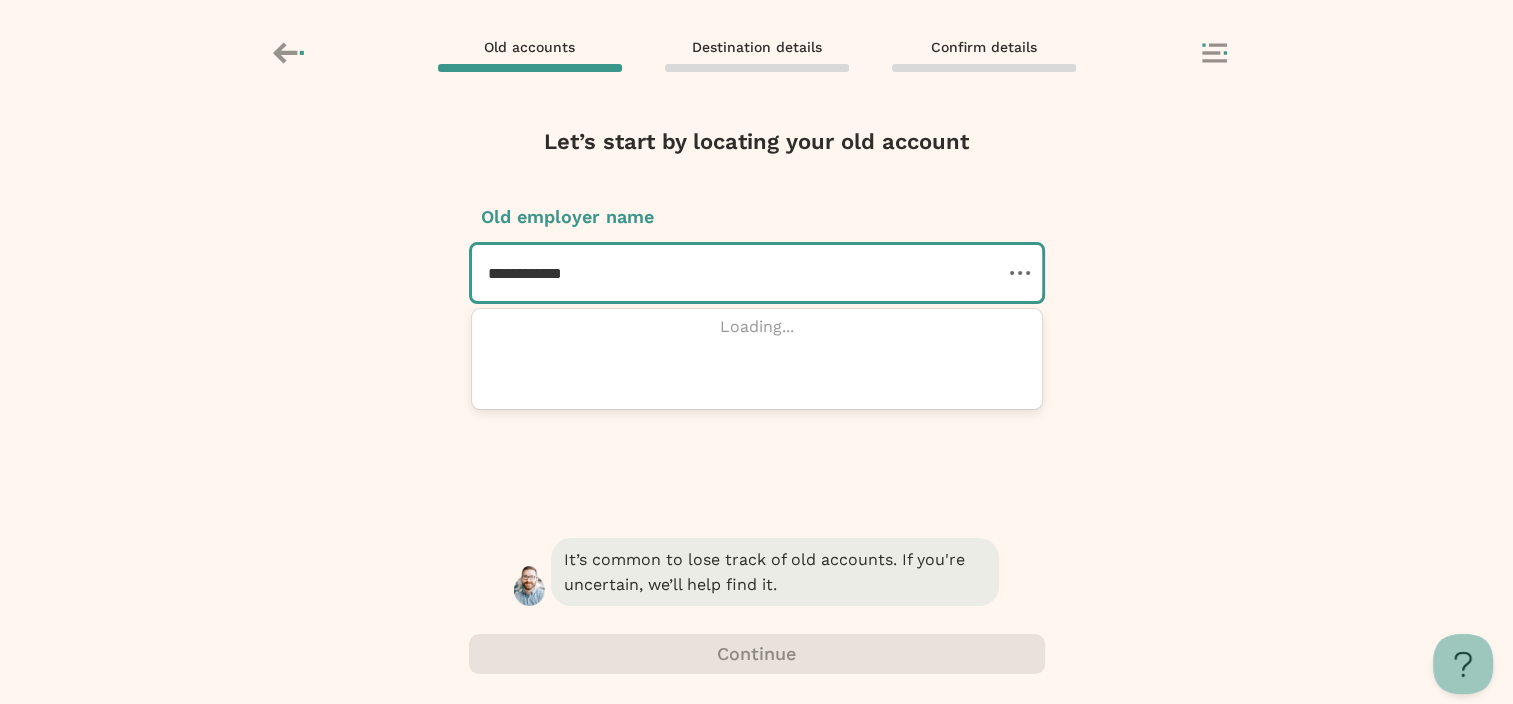 type on "**********" 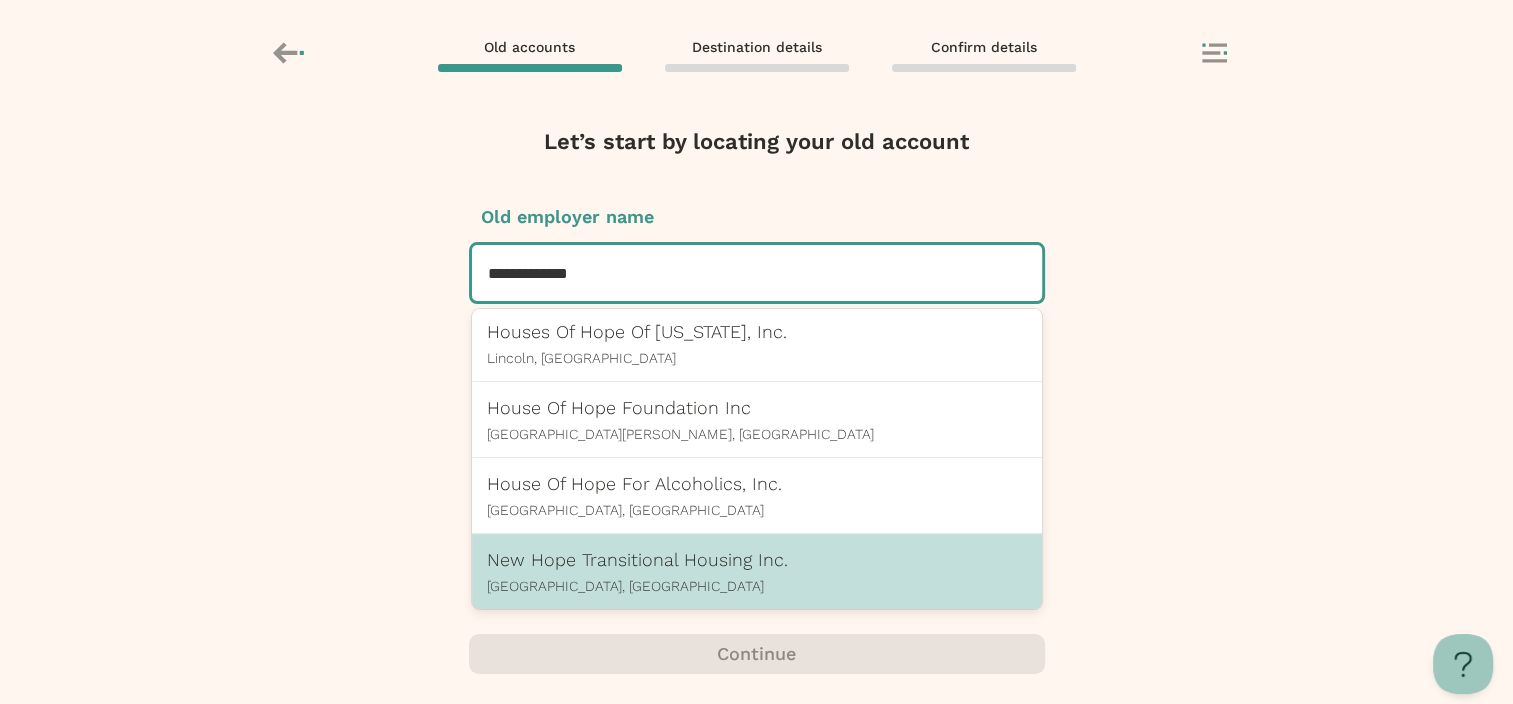 scroll, scrollTop: 0, scrollLeft: 0, axis: both 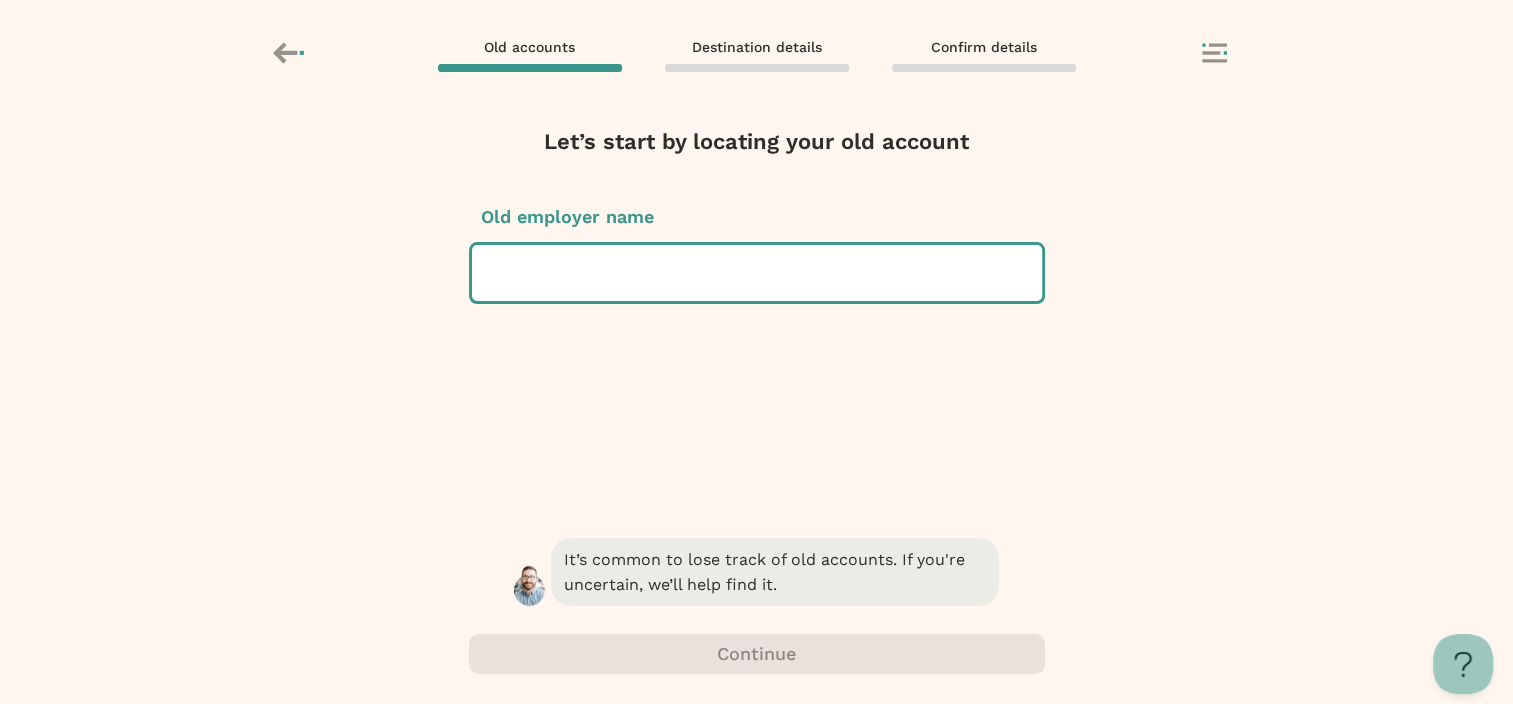 drag, startPoint x: 630, startPoint y: 272, endPoint x: 408, endPoint y: 268, distance: 222.03603 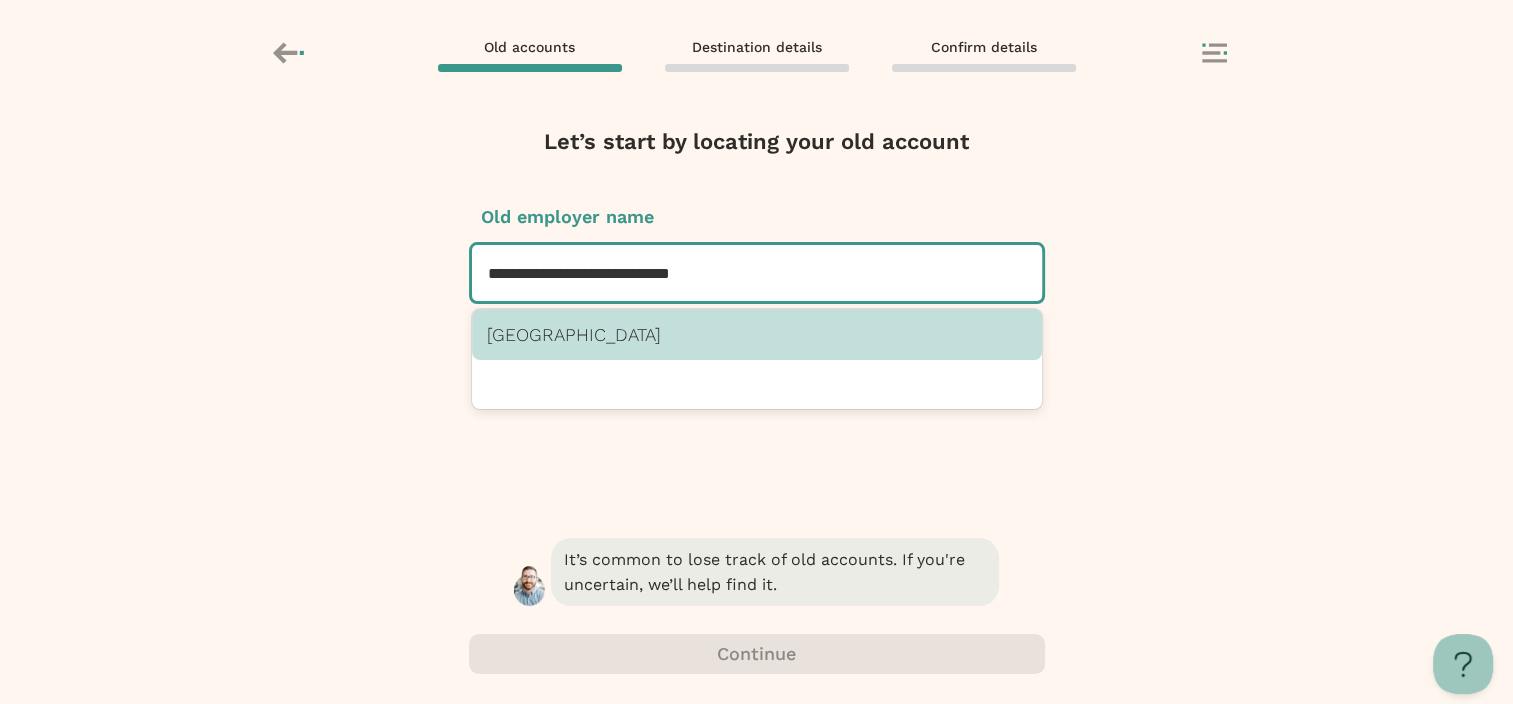 type on "**********" 